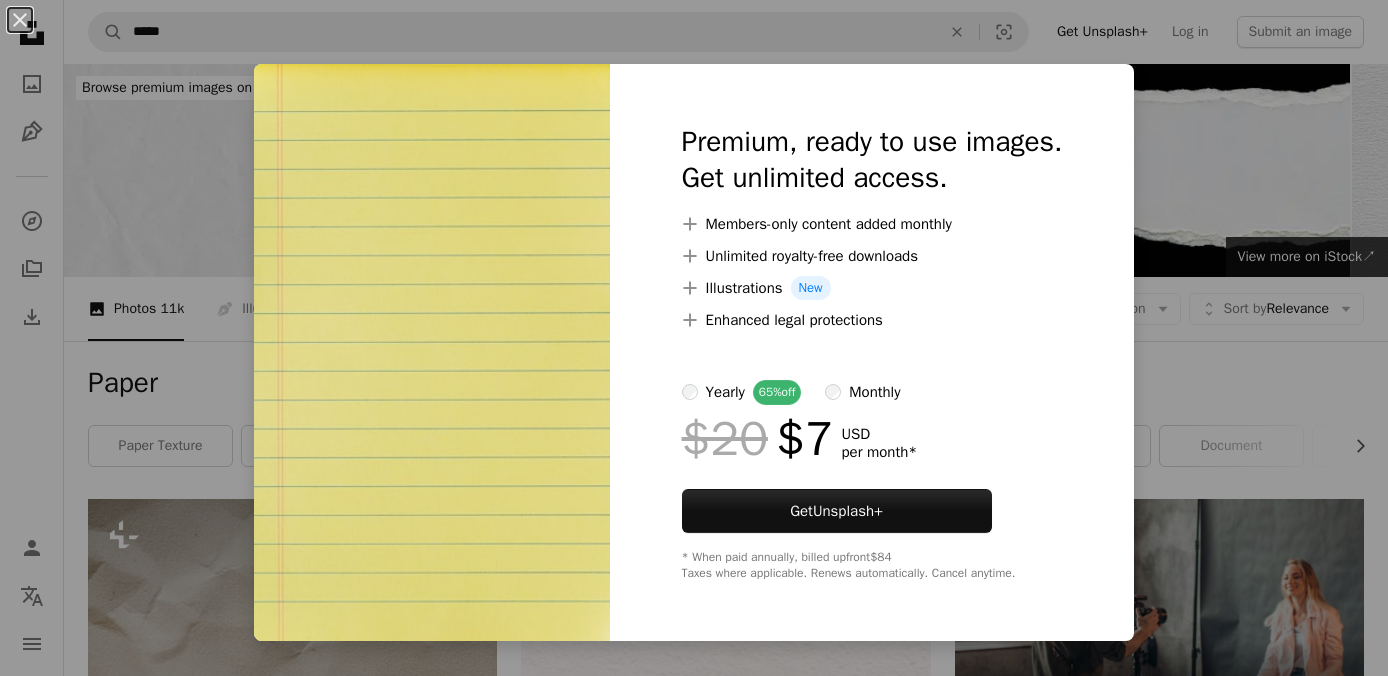 scroll, scrollTop: 33033, scrollLeft: 0, axis: vertical 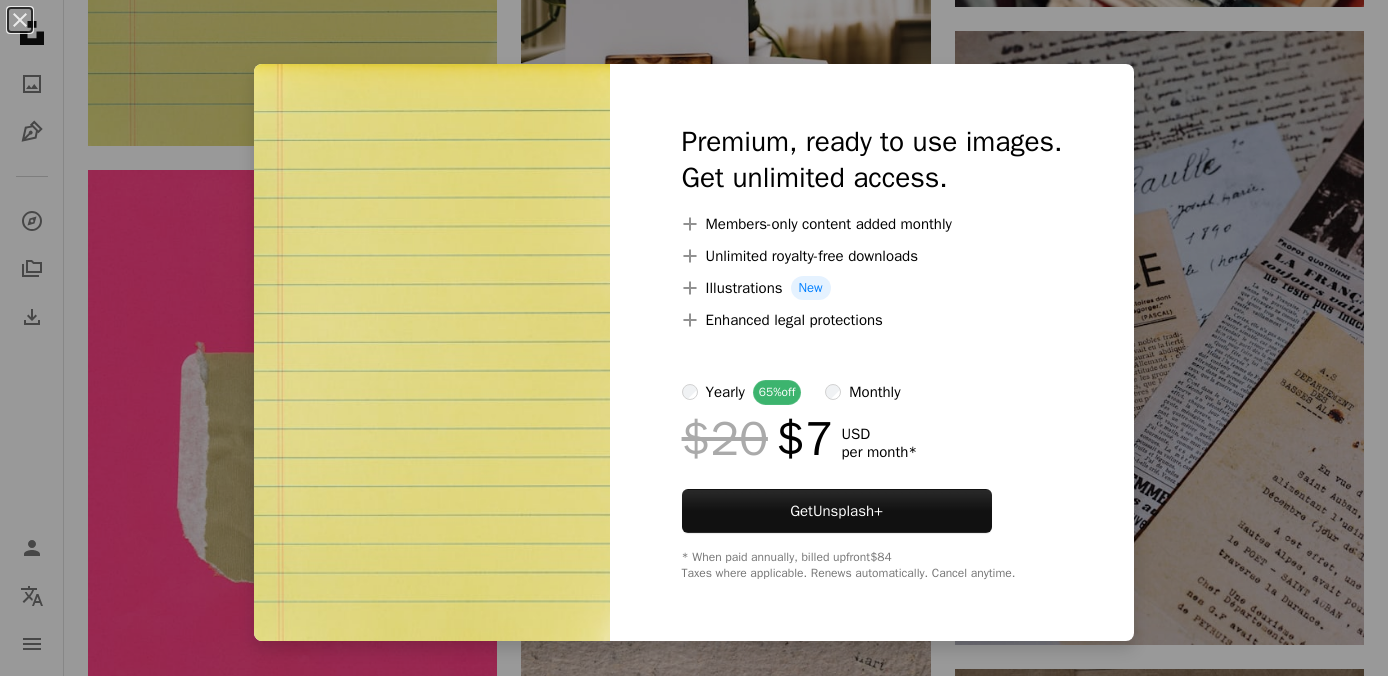 click on "An X shape Premium, ready to use images. Get unlimited access. A plus sign Members-only content added monthly A plus sign Unlimited royalty-free downloads A plus sign Illustrations  New A plus sign Enhanced legal protections yearly 65%  off monthly $20   $7 USD per month * Get  Unsplash+ * When paid annually, billed upfront  $84 Taxes where applicable. Renews automatically. Cancel anytime." at bounding box center (694, 338) 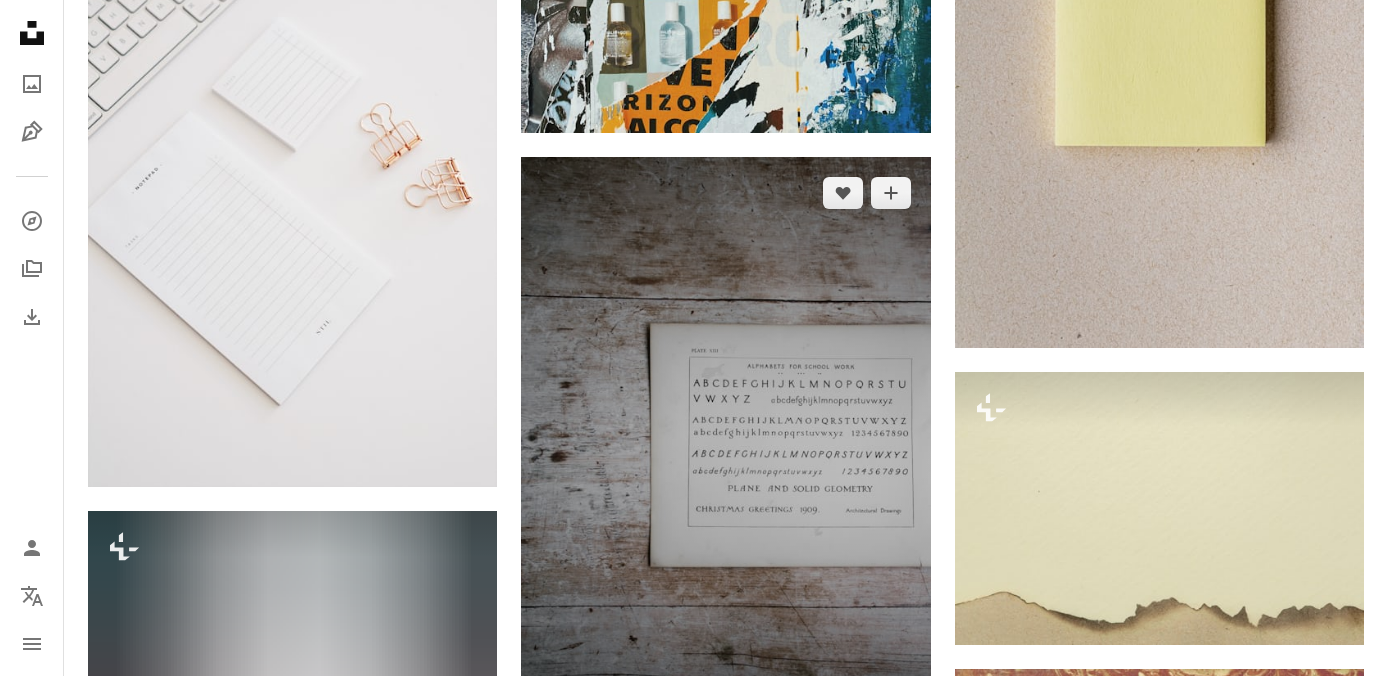 scroll, scrollTop: 42277, scrollLeft: 0, axis: vertical 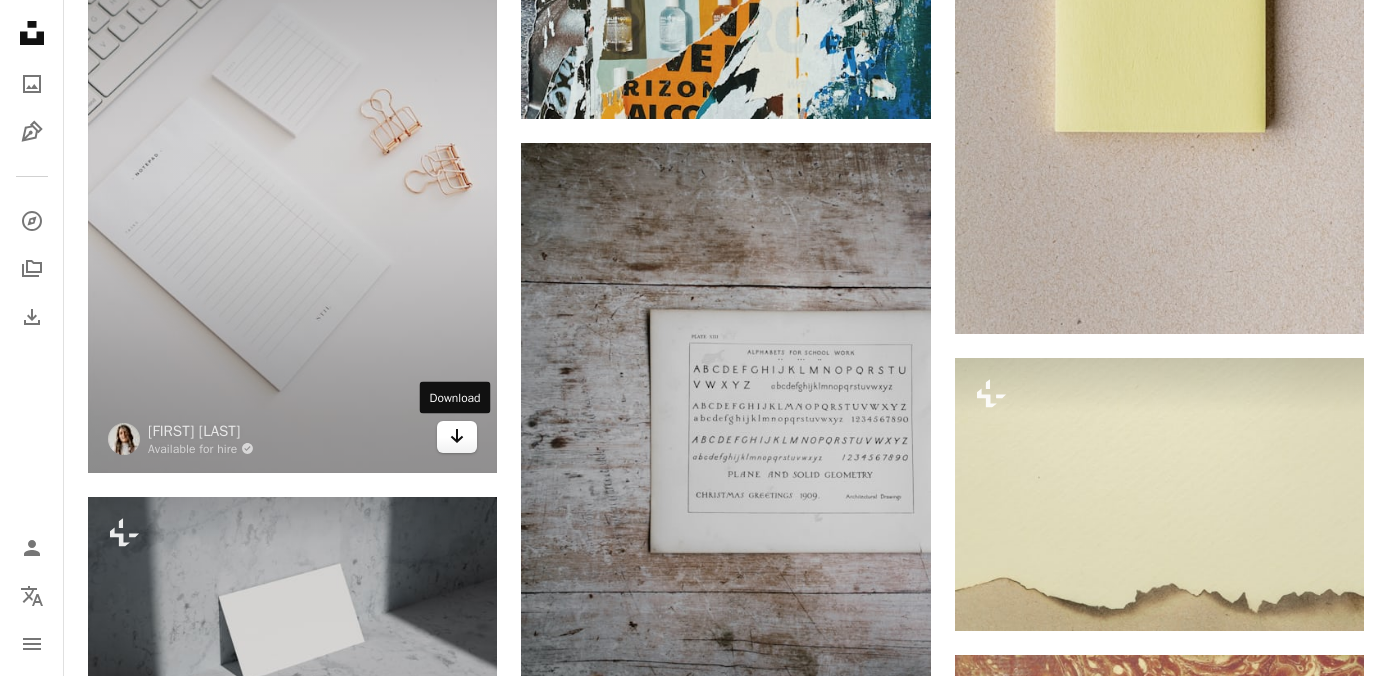 click on "Arrow pointing down" at bounding box center [457, 437] 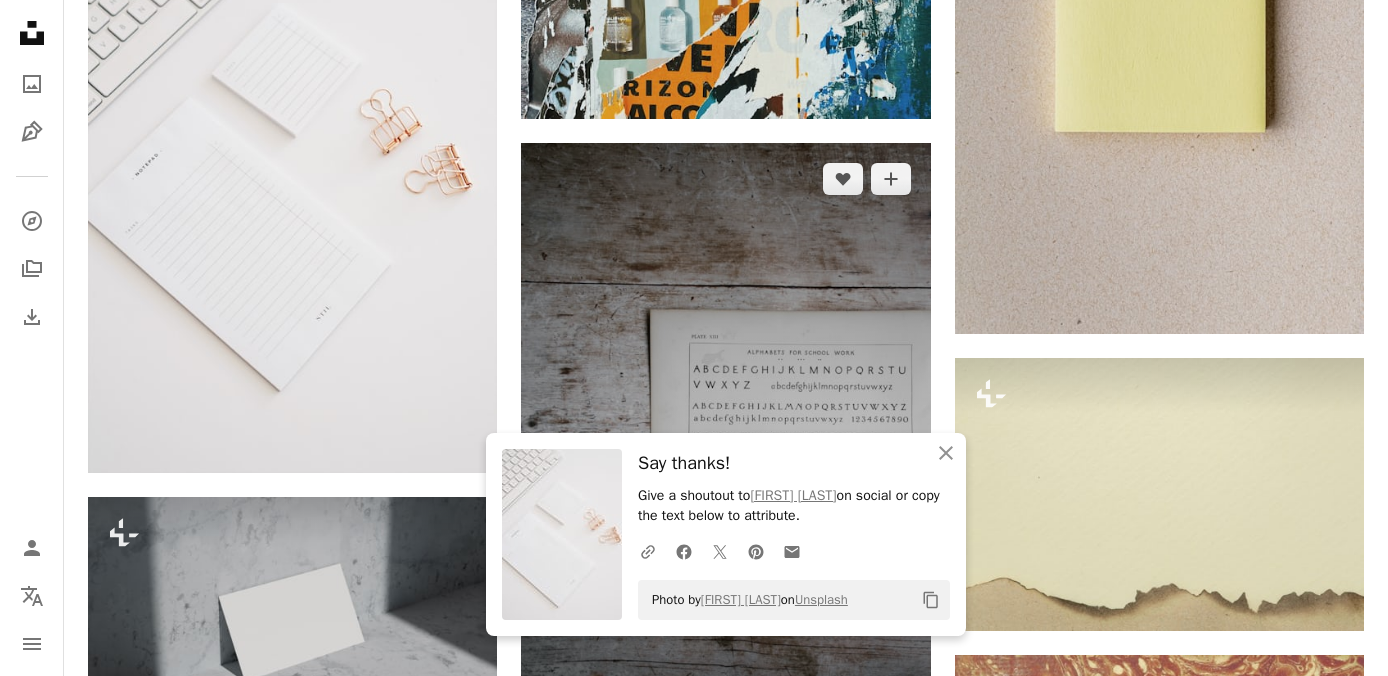 click at bounding box center (725, 450) 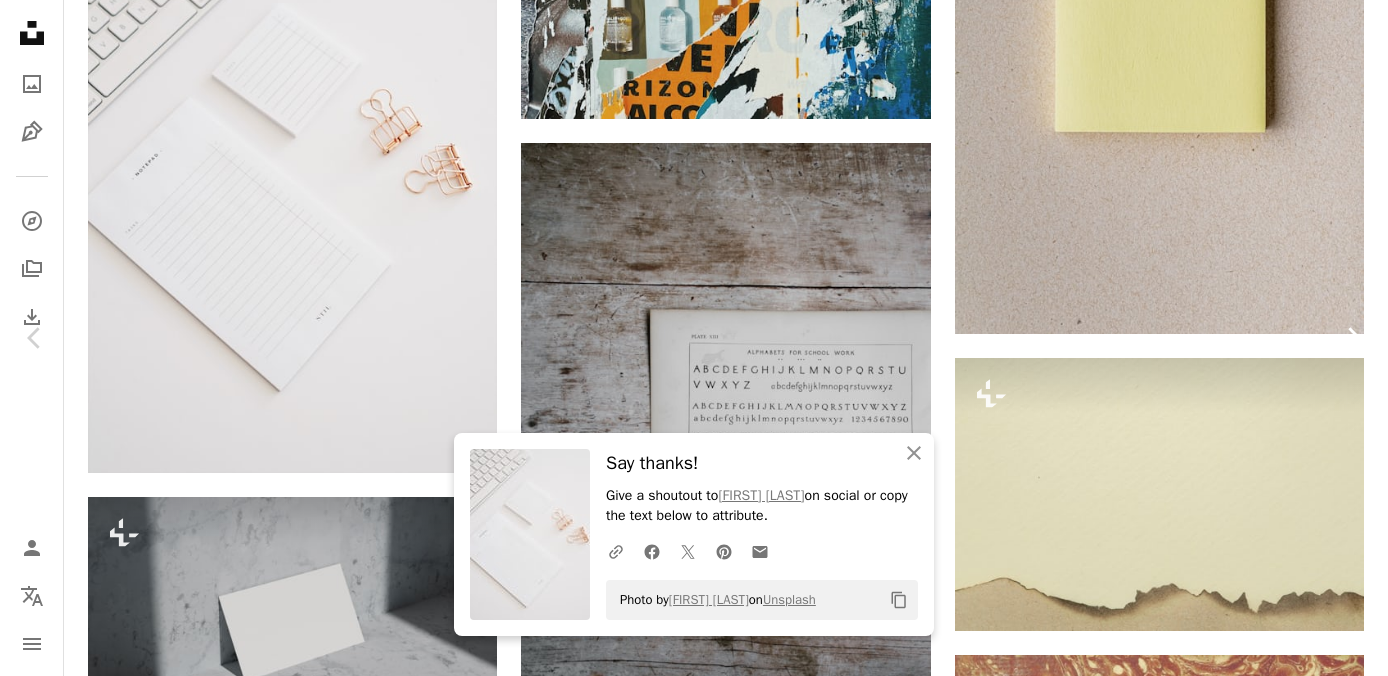 click on "Chevron right" at bounding box center [1353, 338] 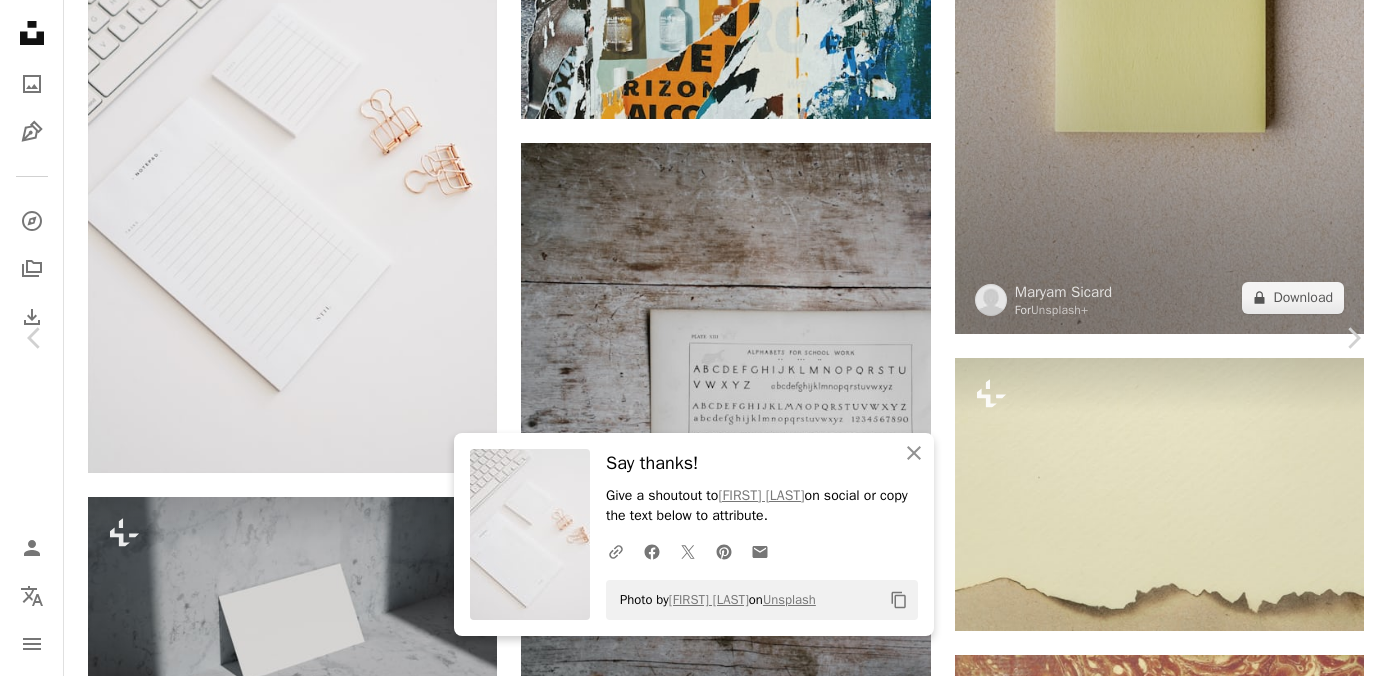 click on "A URL sharing icon (chains) Facebook icon X (formerly Twitter) icon Pinterest icon An envelope Photo by [NAME] on Unsplash
Copy content [NAME] [NAME] A heart A plus sign Download free Chevron down Zoom in Views 498,989 Downloads 3,275 A forward-right arrow Share Info icon Info More Actions Calendar outlined Published on  [MONTH] [DAY], [YEAR] Camera Canon, EOS 550D Safety Free to use under the  Unsplash License paper mockup artist stationery flatlay mock up clip art canvas Free stock photos Browse premium related images on iStock  |  Save 20% with code UNSPLASH20 Related images A heart A plus sign [NAME] Arrow pointing down A heart A plus sign [NAME] Arrow pointing down Plus sign for Unsplash+ A heart A plus sign [NAME] For  Unsplash+ A lock Download A heart A plus sign [NAME]" at bounding box center [694, 3602] 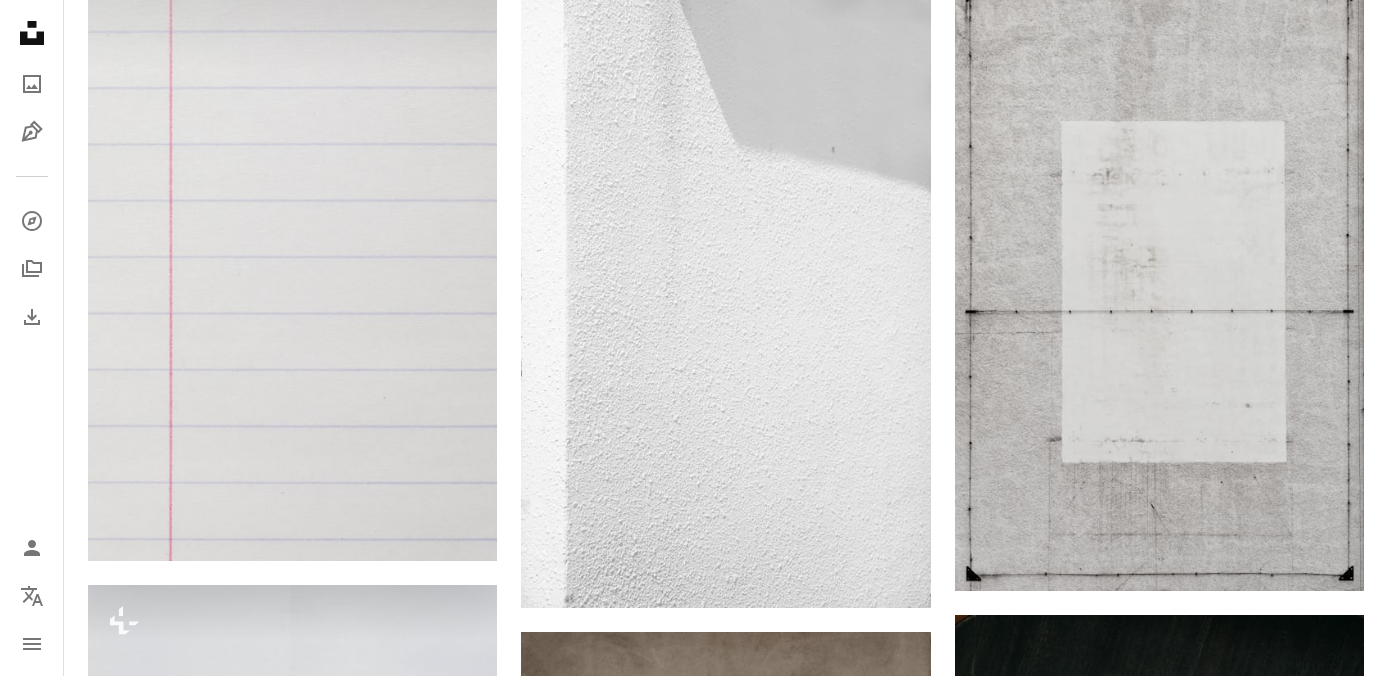 scroll, scrollTop: 44322, scrollLeft: 0, axis: vertical 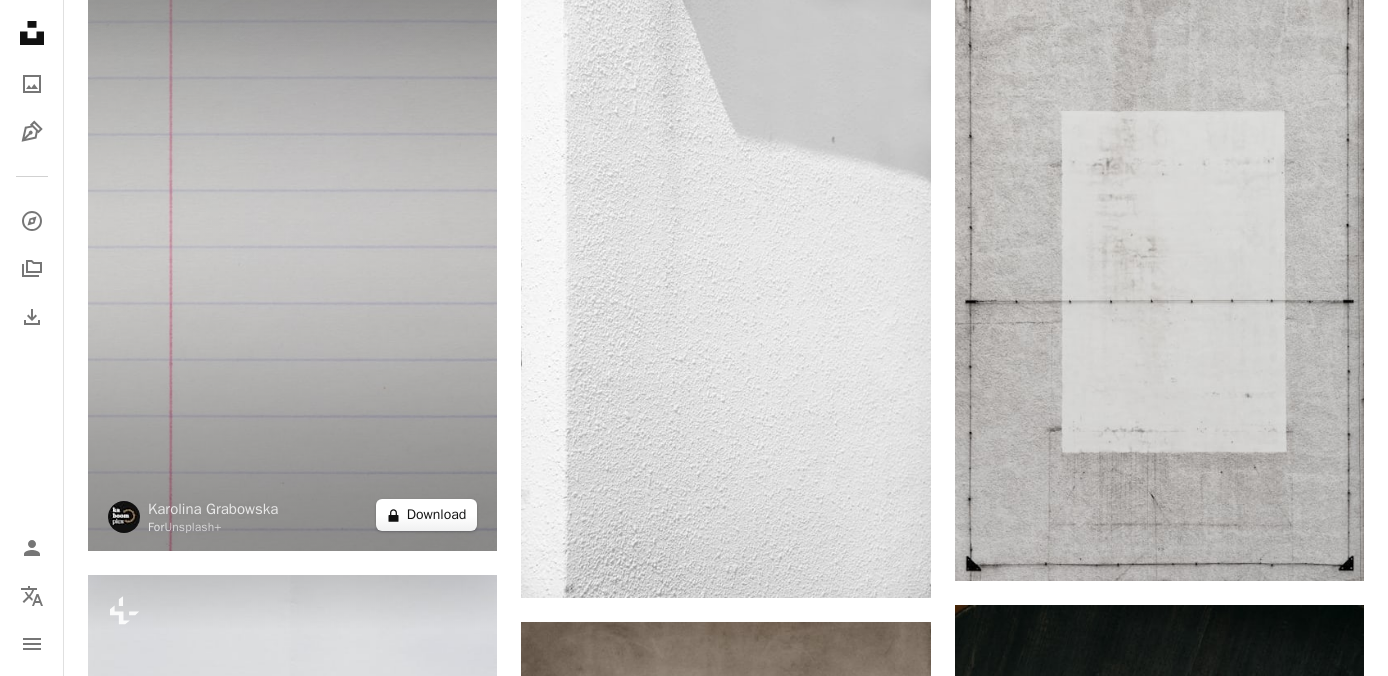 click on "A lock Download" at bounding box center (427, 515) 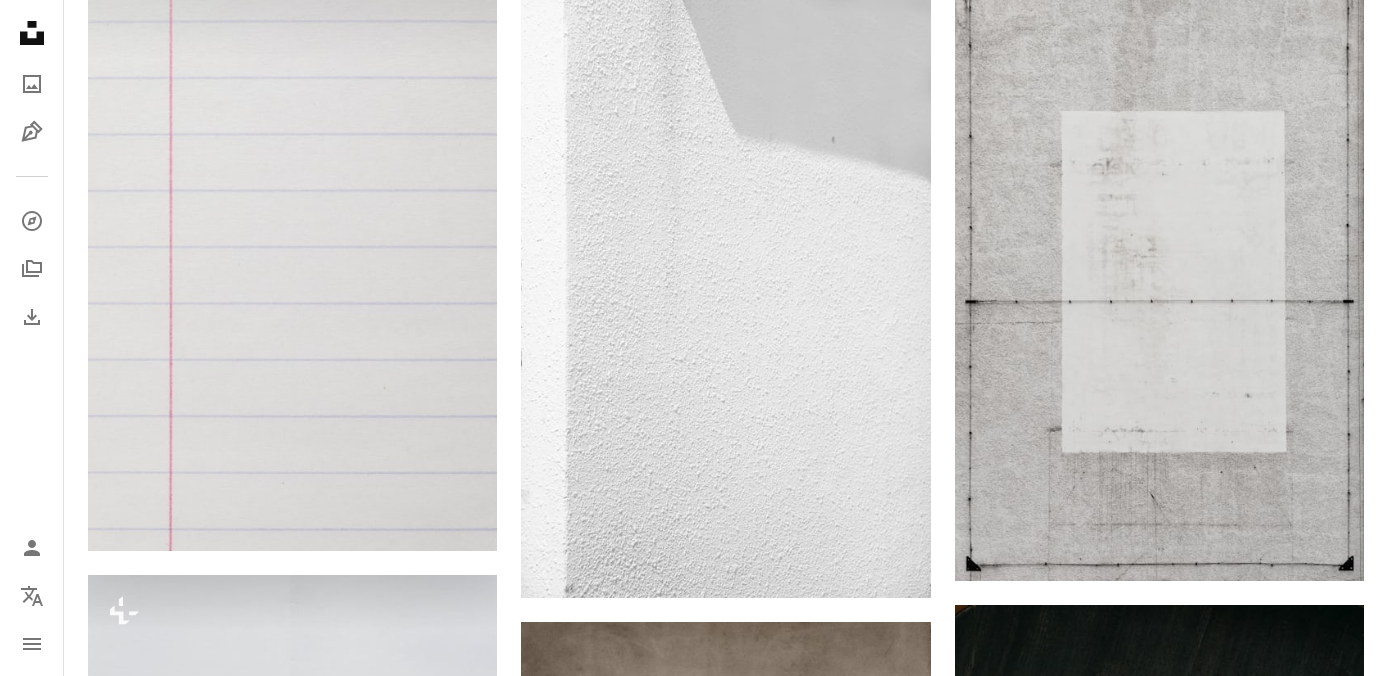 click on "An X shape Premium, ready to use images. Get unlimited access. A plus sign Members-only content added monthly A plus sign Unlimited royalty-free downloads A plus sign Illustrations  New A plus sign Enhanced legal protections yearly 65%  off monthly $20   $7 USD per month * Get  Unsplash+ * When paid annually, billed upfront  $84 Taxes where applicable. Renews automatically. Cancel anytime." at bounding box center [694, 4254] 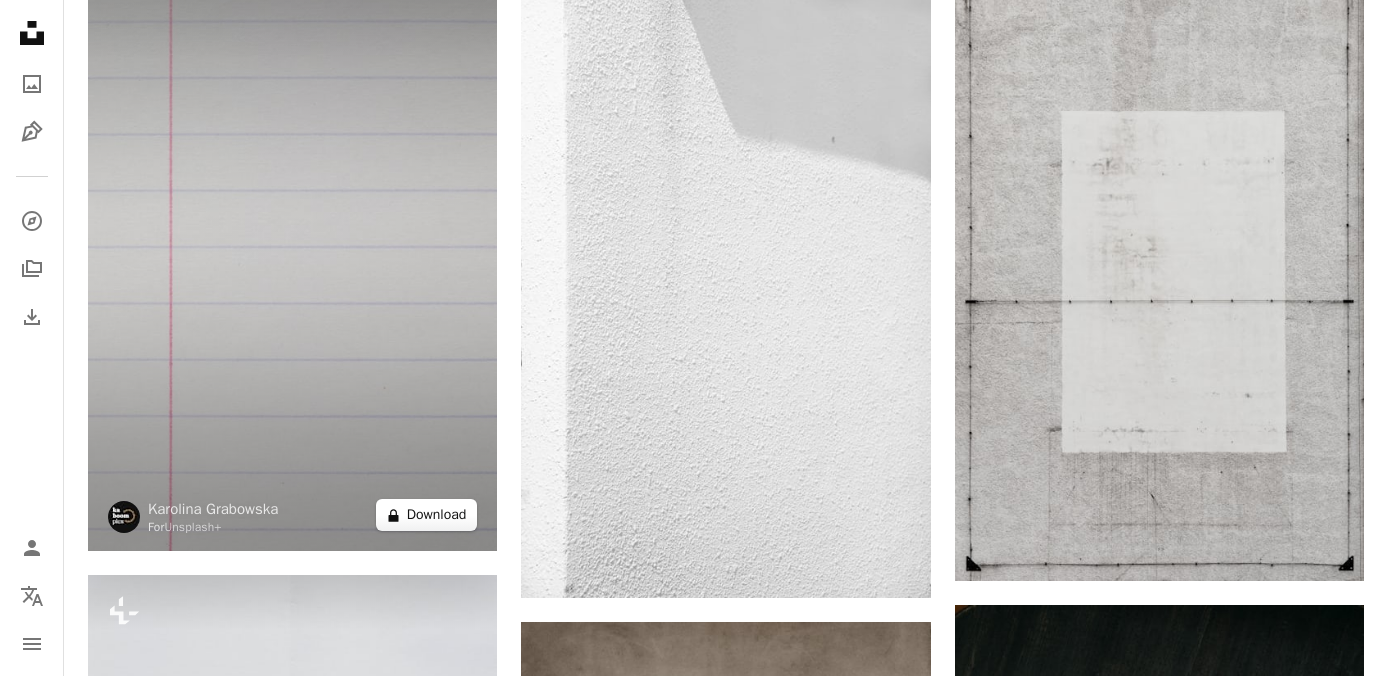 click on "A lock Download" at bounding box center (427, 515) 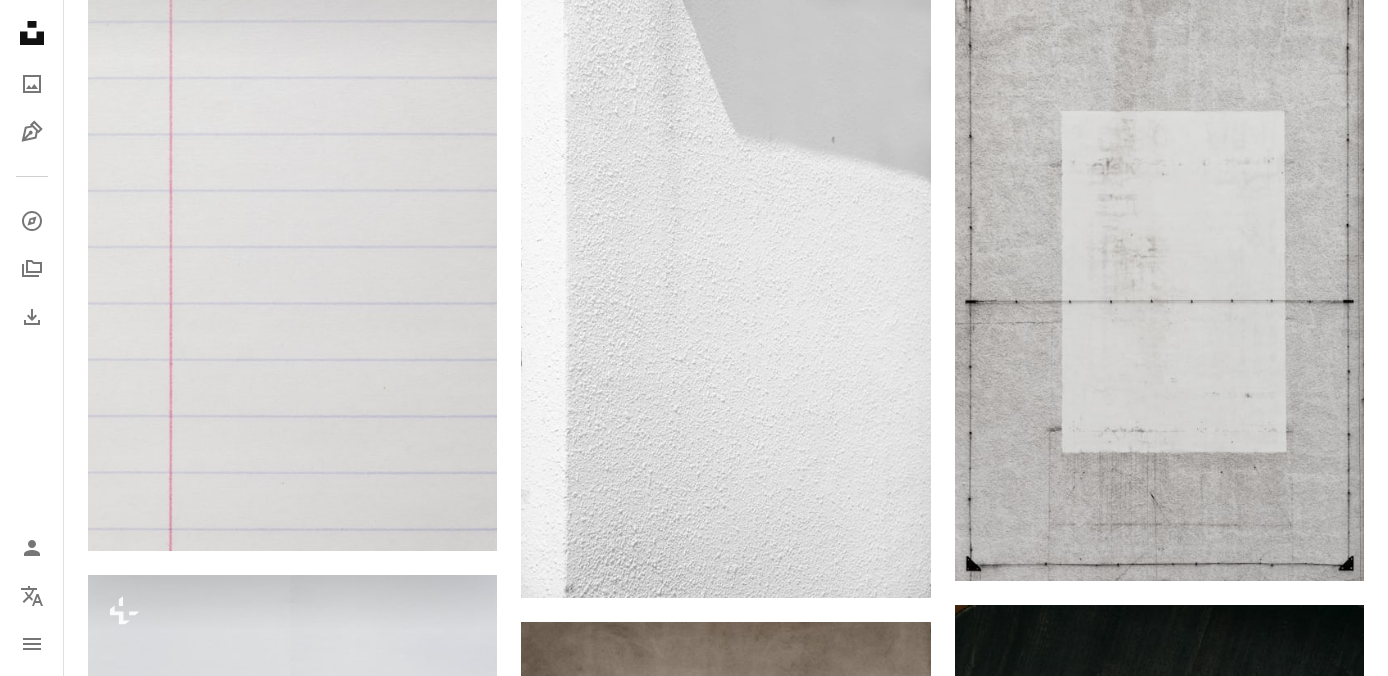 click on "An X shape Premium, ready to use images. Get unlimited access. A plus sign Members-only content added monthly A plus sign Unlimited royalty-free downloads A plus sign Illustrations  New A plus sign Enhanced legal protections yearly 65%  off monthly $20   $7 USD per month * Get  Unsplash+ * When paid annually, billed upfront  $84 Taxes where applicable. Renews automatically. Cancel anytime." at bounding box center [694, 4254] 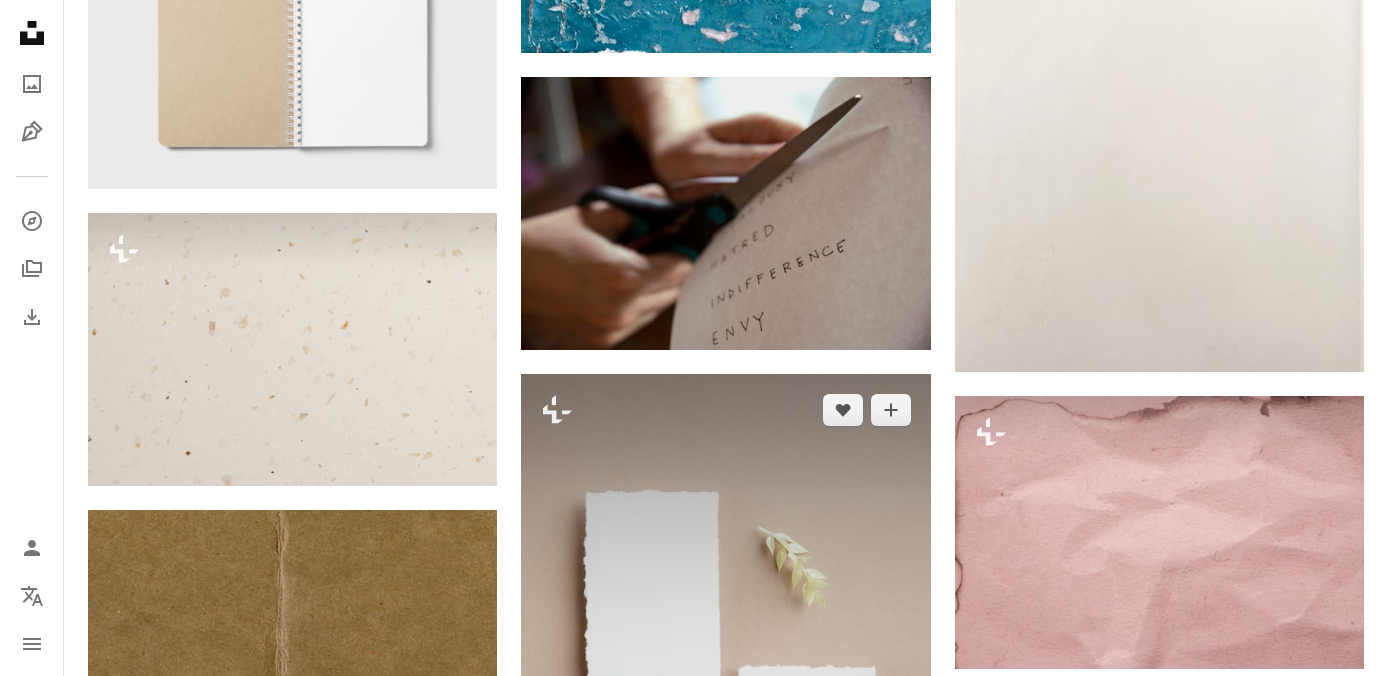 scroll, scrollTop: 50016, scrollLeft: 0, axis: vertical 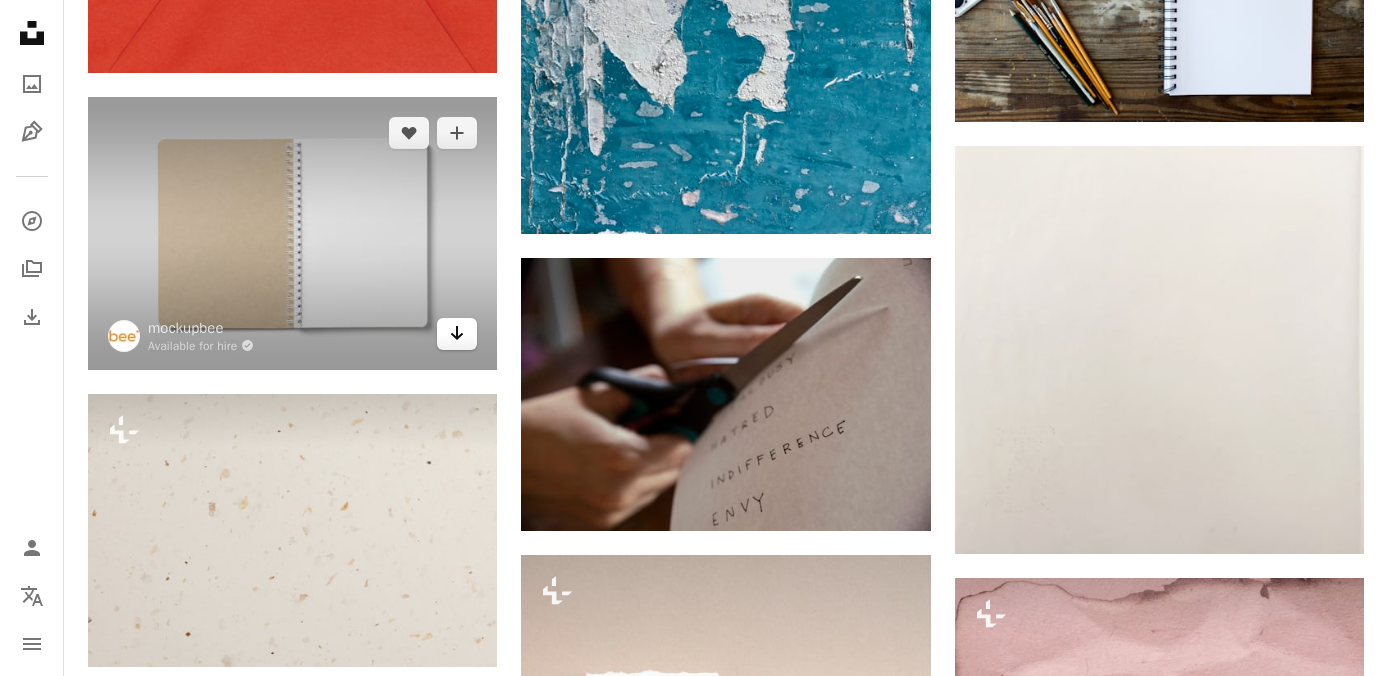 click on "Arrow pointing down" 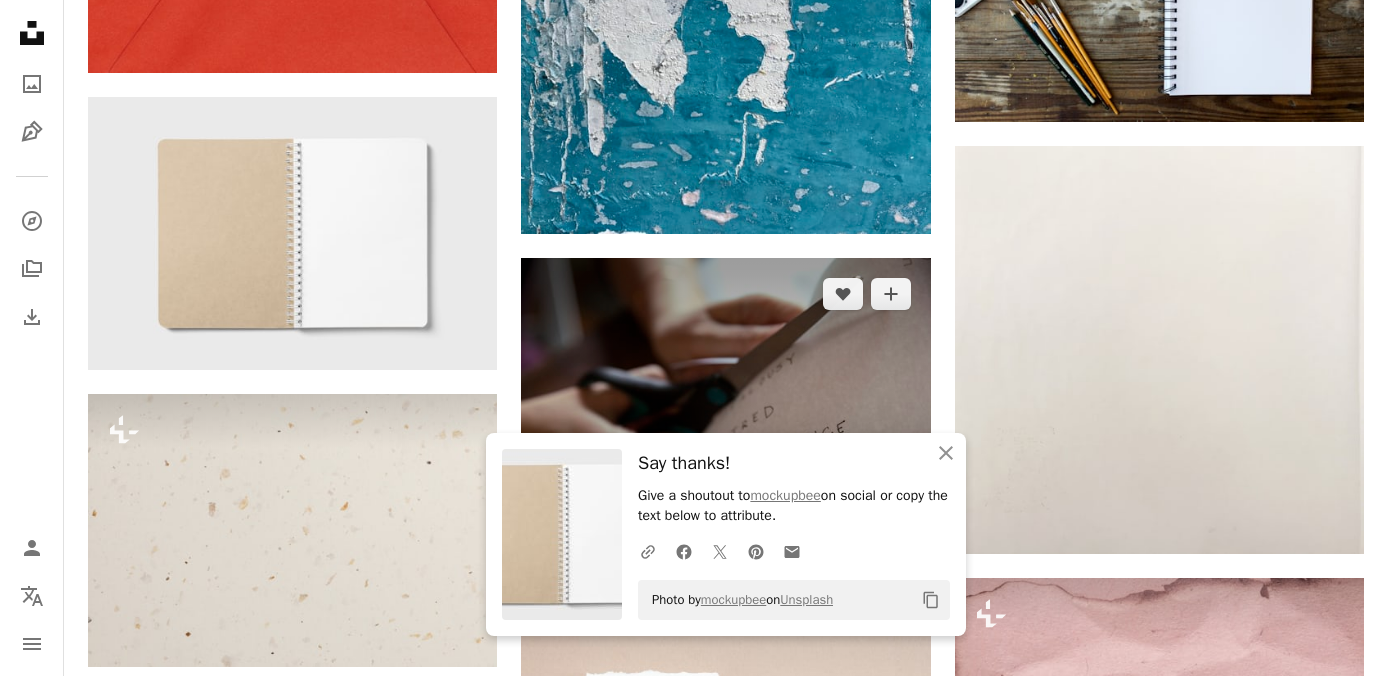 click at bounding box center (725, 394) 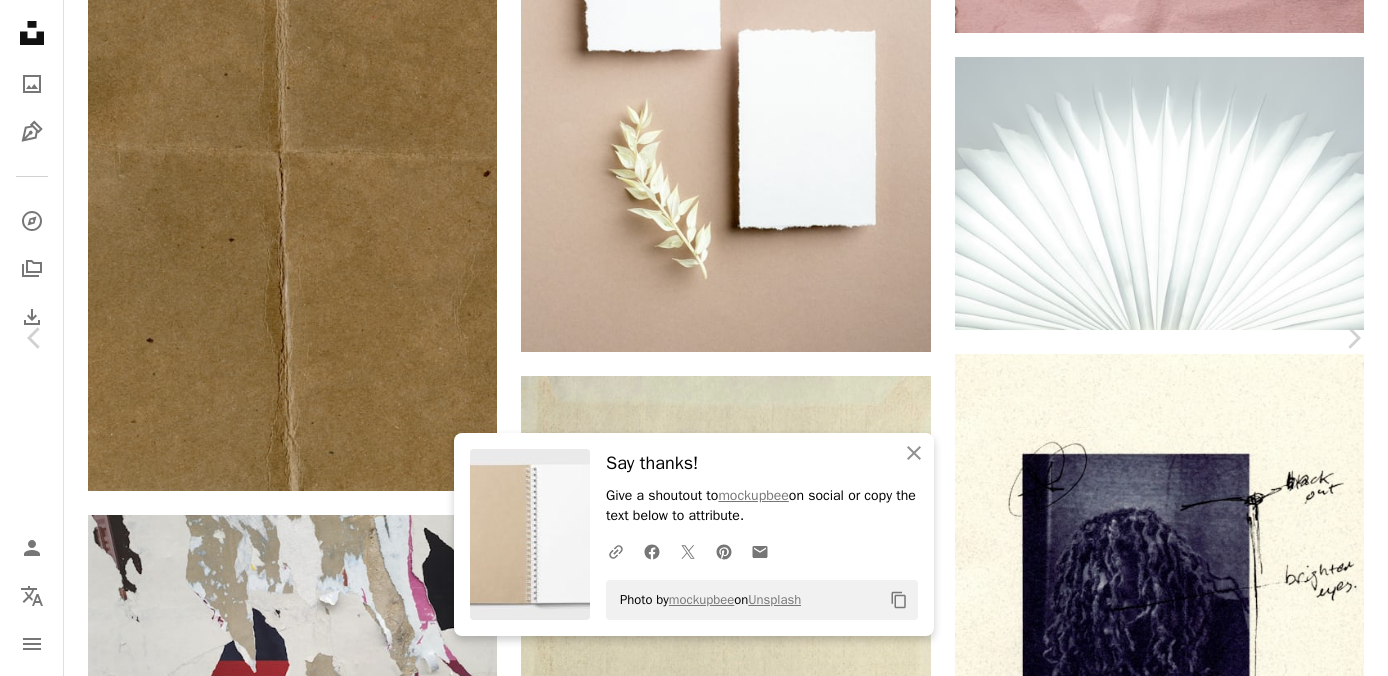 scroll, scrollTop: 51234, scrollLeft: 0, axis: vertical 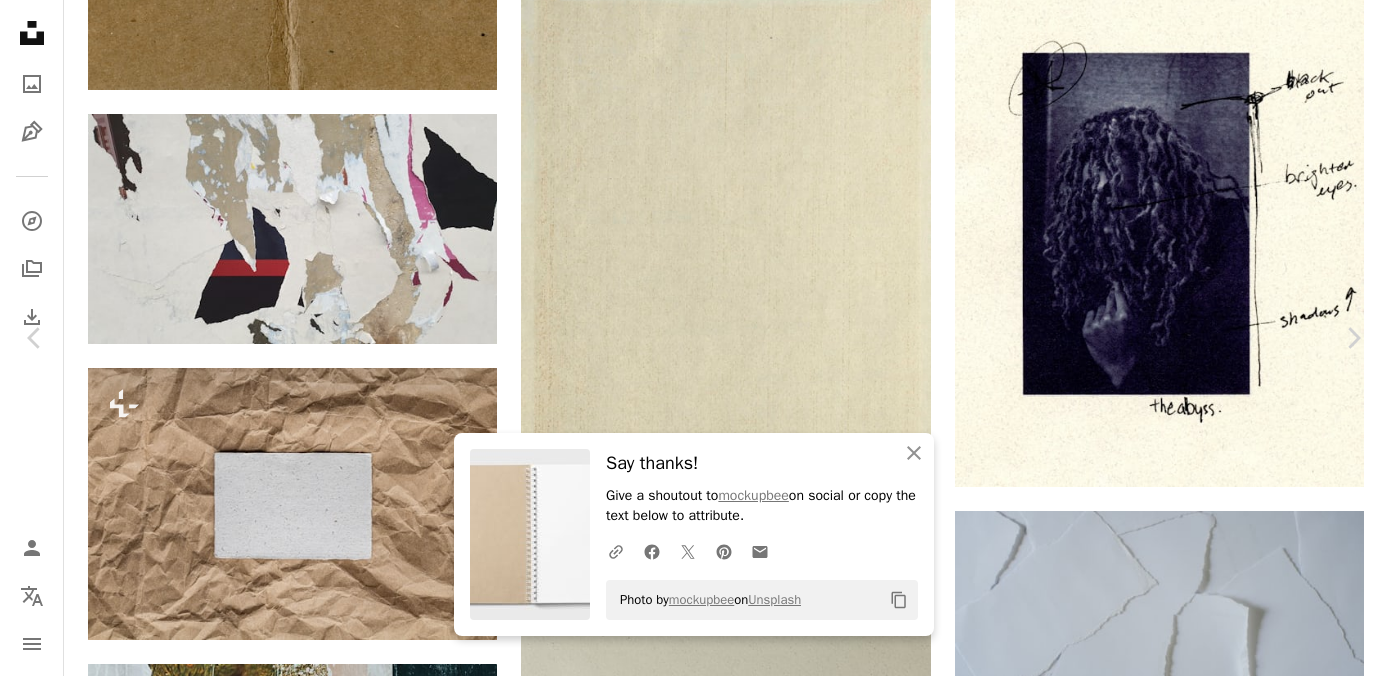 click on "Browse premium related images on iStock | Save 20% with code UNSPLASH20 View more on iStock ↗ Related images A heart A plus sign Kelsy Gagnebin Arrow pointing down A heart A plus sign Adolfo Félix Available for hire A checkmark inside of a circle Arrow pointing down Plus sign for Unsplash+ A heart A plus sign Getty Images For Unsplash+ A lock Download A heart A plus sign Eugene Chystiakov Available for hire A checkmark inside of a circle Arrow pointing down Plus sign for Unsplash+ A heart A plus sign Meg Aghamyan For Unsplash+ A lock Download A heart A plus sign Yael Gonzalez Available for hire A checkmark inside of a circle Arrow pointing down A heart A plus sign Scott Graham Arrow pointing down A heart A plus sign Infralist.com Arrow pointing down A heart A plus sign Sigmund Arrow pointing down A heart A plus sign Jessica Lewis 🦋 thepaintedsquare Available for hire Arrow pointing down Swello" at bounding box center [686, 7839] 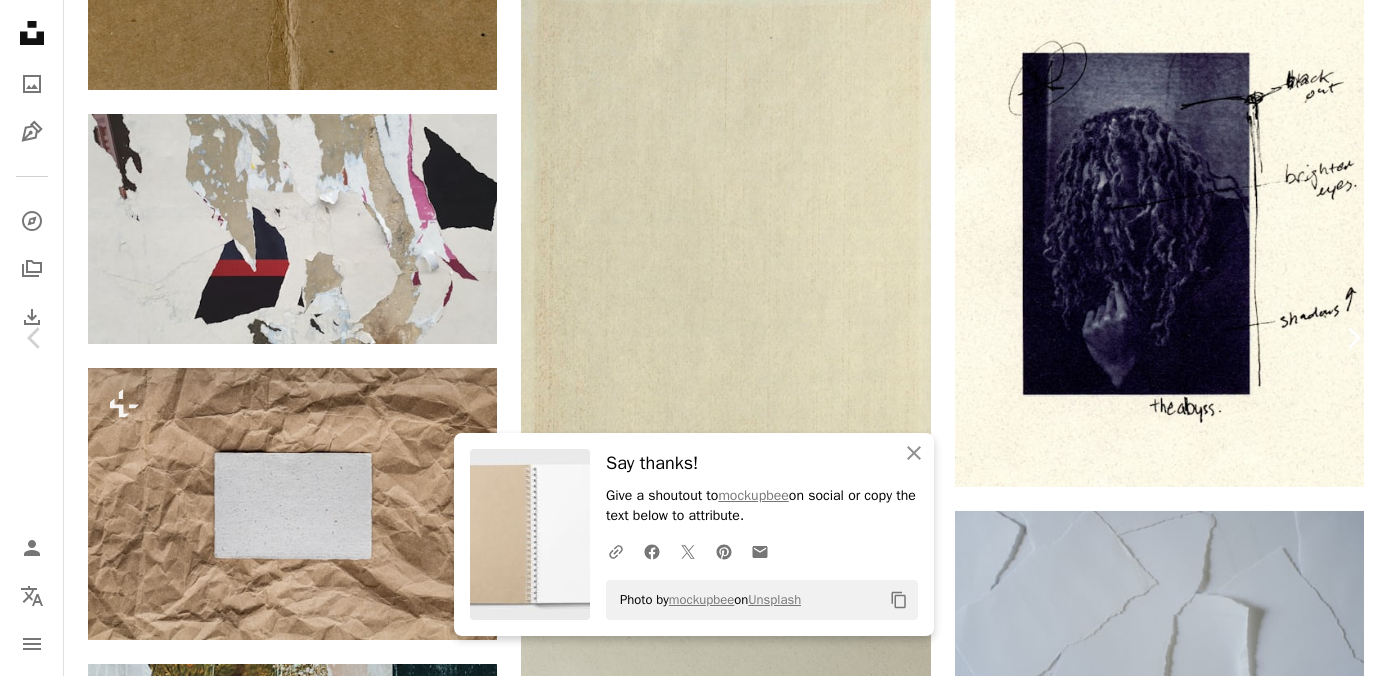click on "Chevron right" at bounding box center (1353, 338) 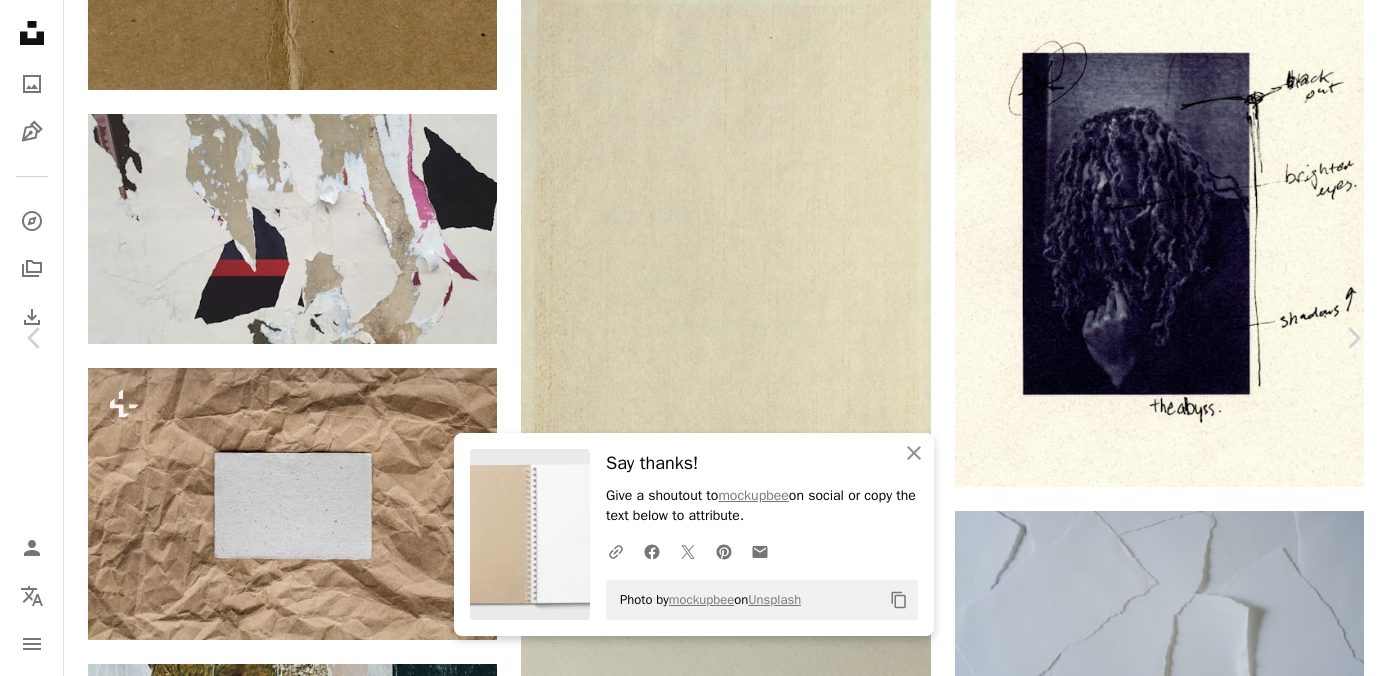 scroll, scrollTop: 0, scrollLeft: 0, axis: both 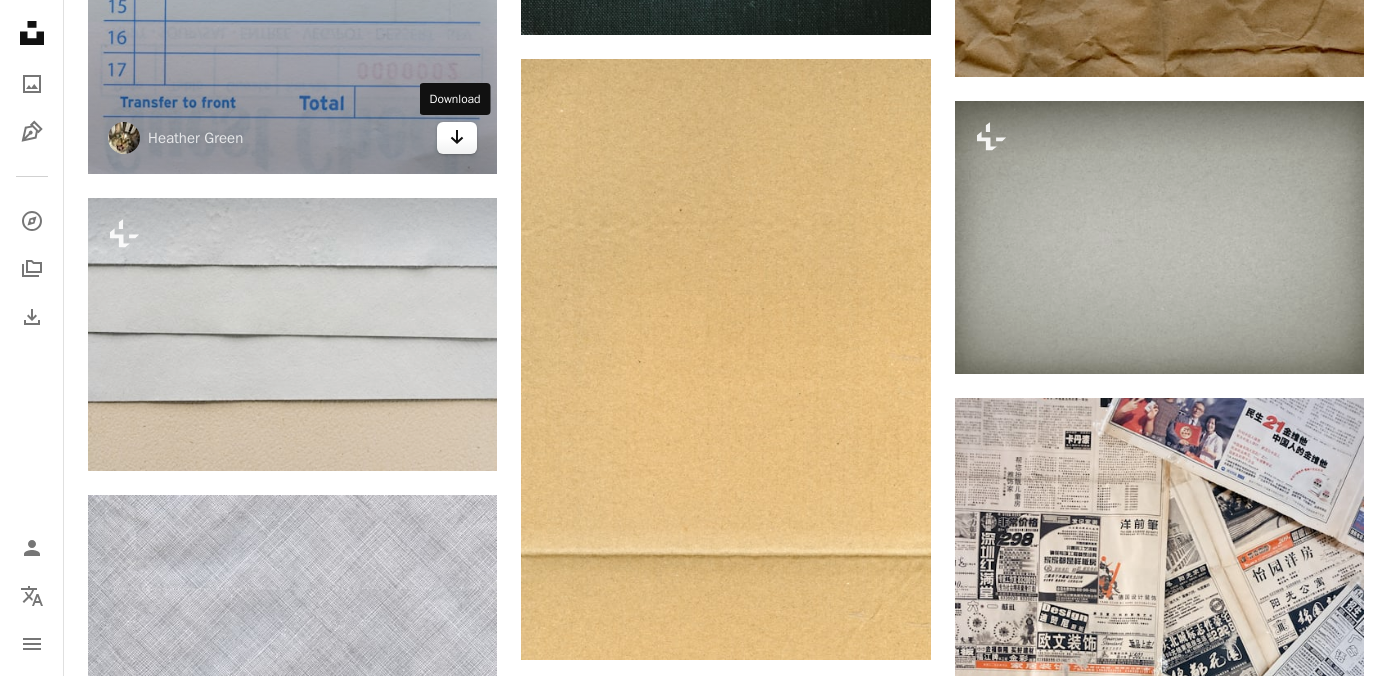 click on "Arrow pointing down" 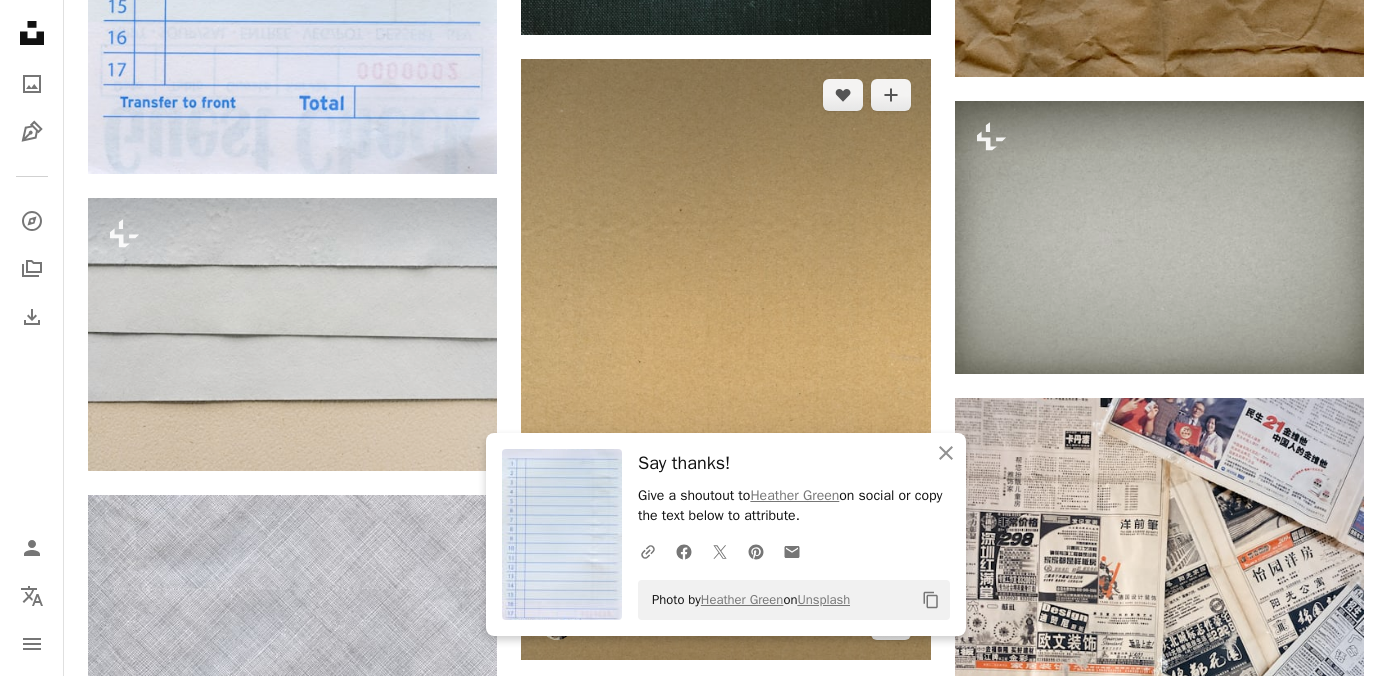 click at bounding box center (725, 359) 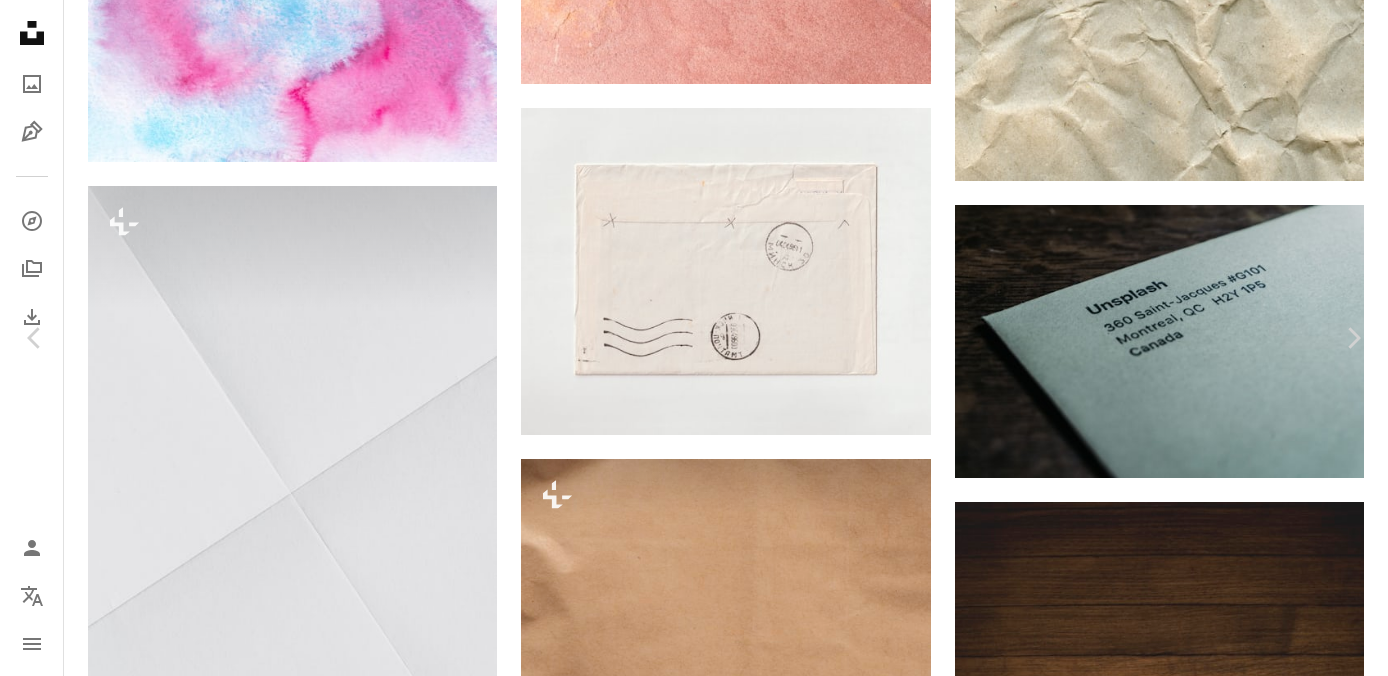 scroll, scrollTop: 71479, scrollLeft: 0, axis: vertical 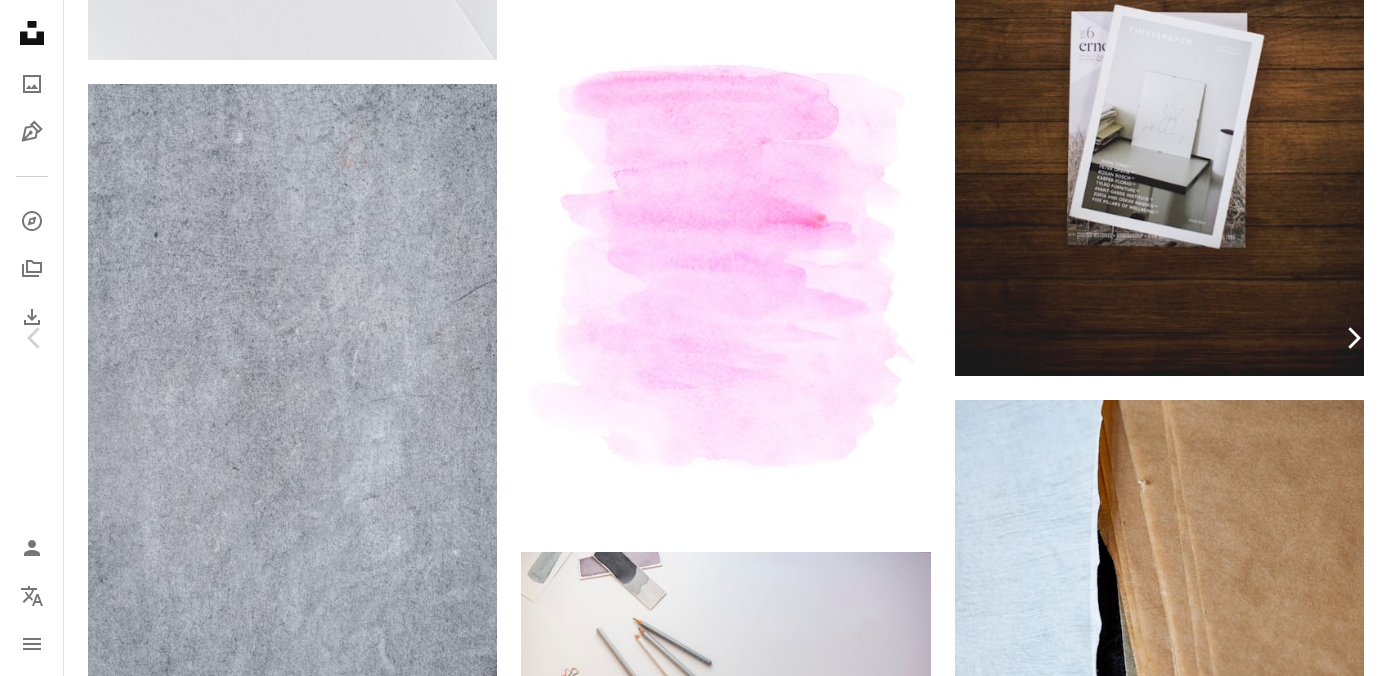 click on "Chevron right" at bounding box center (1353, 338) 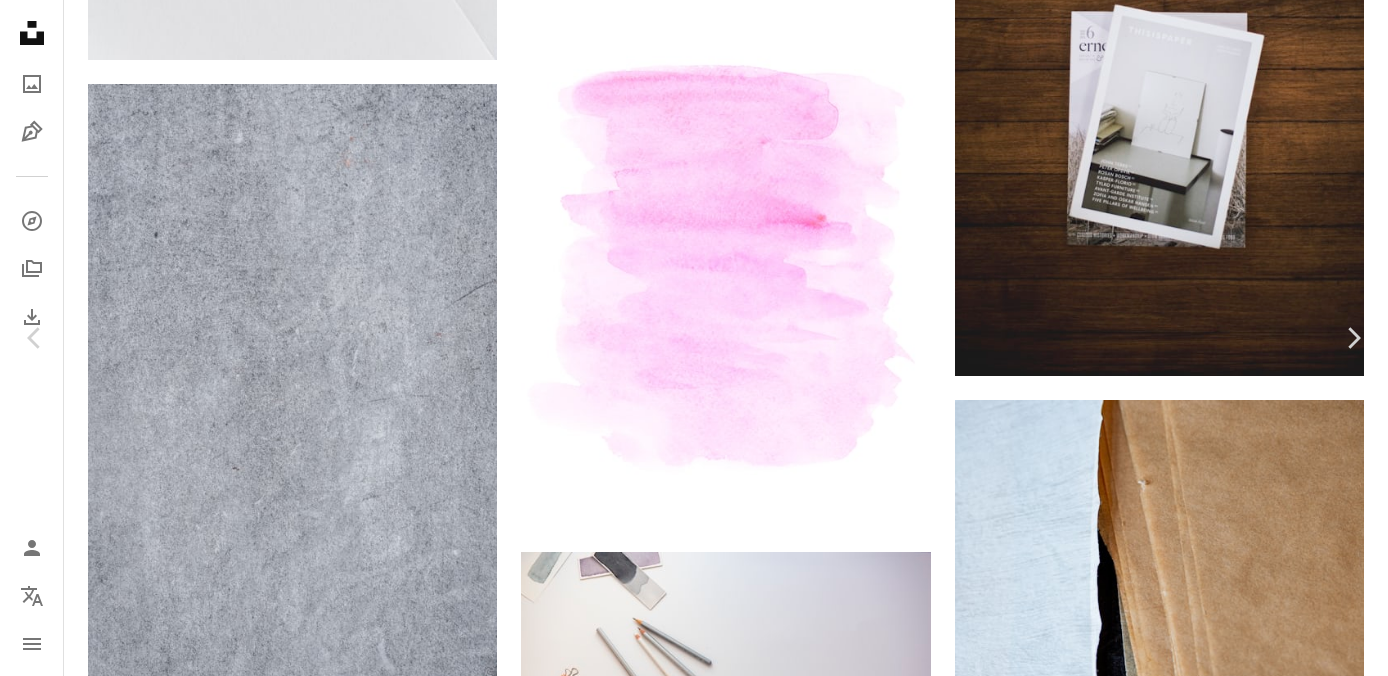 click on "A URL sharing icon (chains) Facebook icon X (formerly Twitter) icon Pinterest icon An envelope Photo by [NAME] on Unsplash
Copy content [NAME] [NAME] A heart A plus sign Download free Chevron down Zoom in Views 48,409 Downloads 528 A forward-right arrow Share Info icon Info More Actions Calendar outlined Published on  December 24, 2024 Safety Free to use under the  Unsplash License texture paper texture texture background paper background textures cardboard texture cardboard cardboard background box package package delivery carton HD Wallpapers Browse premium related images on iStock  |  Save 20% with code UNSPLASH20 Related images A heart A plus sign [NAME] Arrow pointing down A heart A plus sign [NAME] Arrow pointing down A heart A plus sign [NAME] Arrow pointing down A heart A plus sign [NAME] Available for hire A checkmark inside of a circle Arrow pointing down A heart A plus sign [NAME] Arrow pointing down Plus sign for Unsplash+ A heart A plus sign [NAME] For  Unsplash+ A lock Download A heart A plus sign [NAME]" at bounding box center (694, 3658) 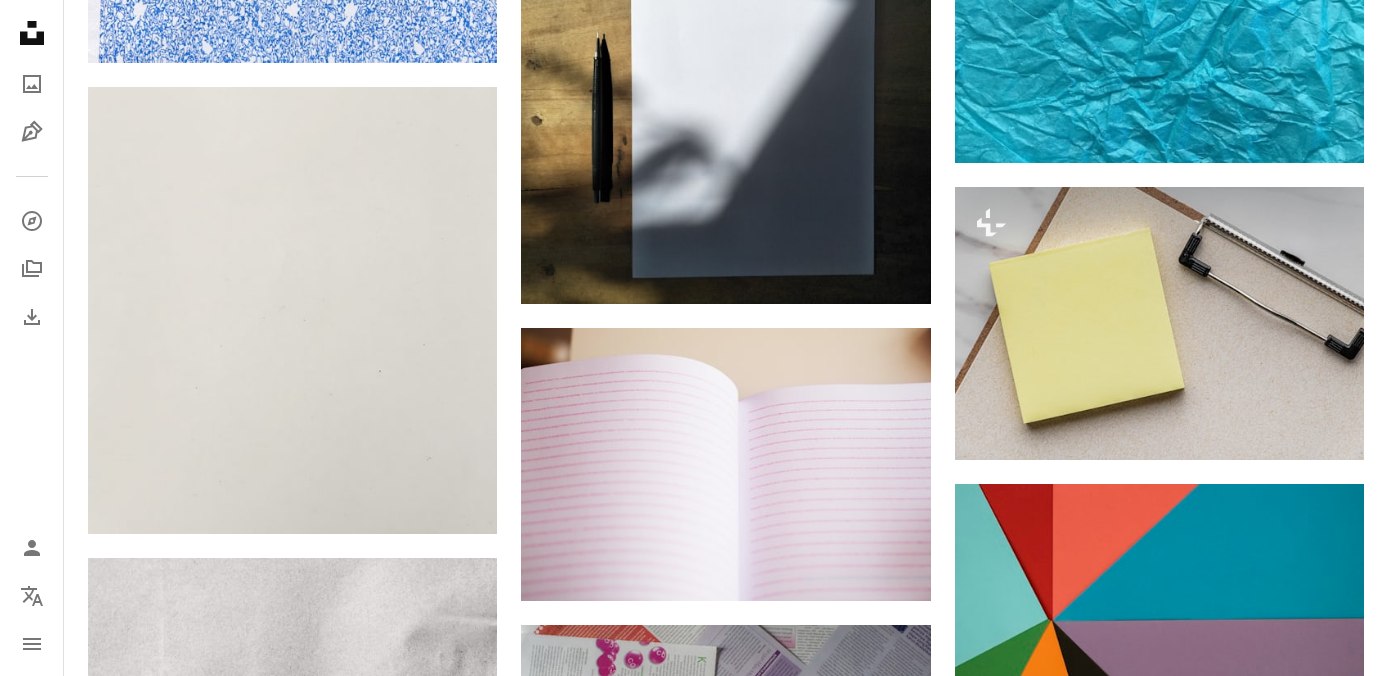 scroll, scrollTop: 76858, scrollLeft: 0, axis: vertical 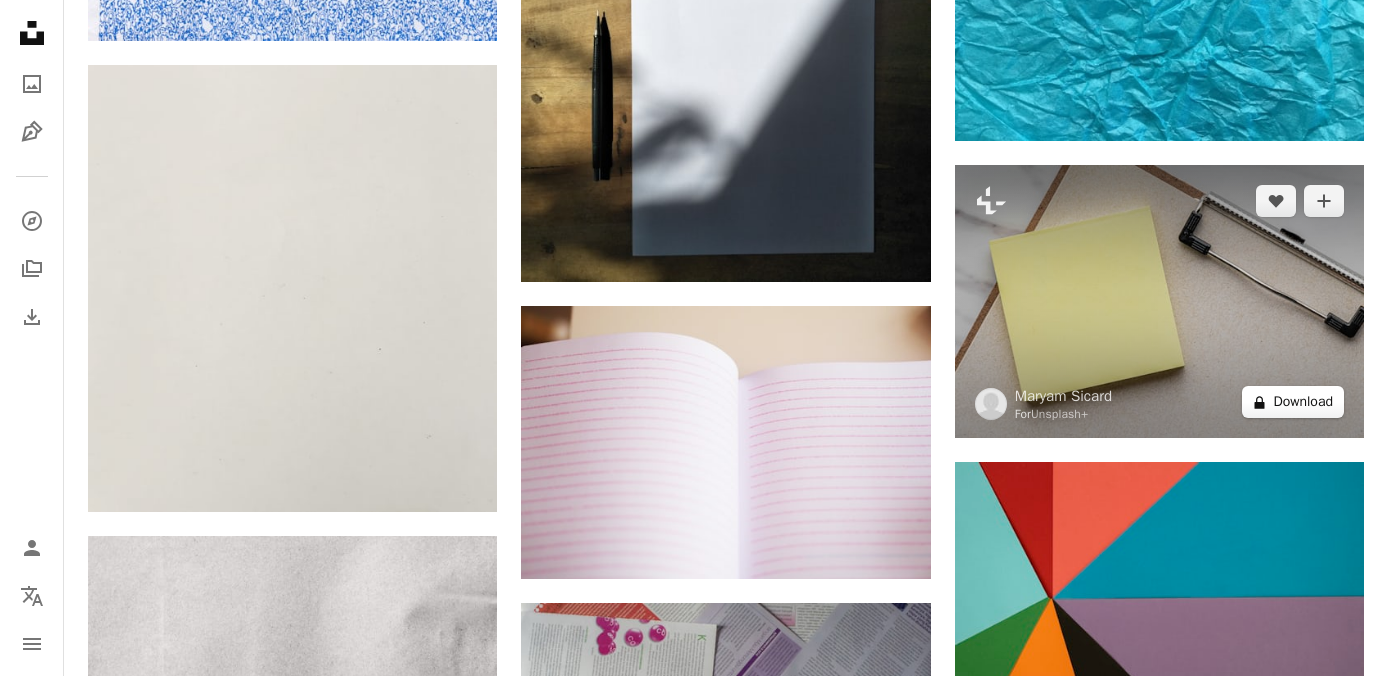 click on "A lock Download" at bounding box center [1293, 402] 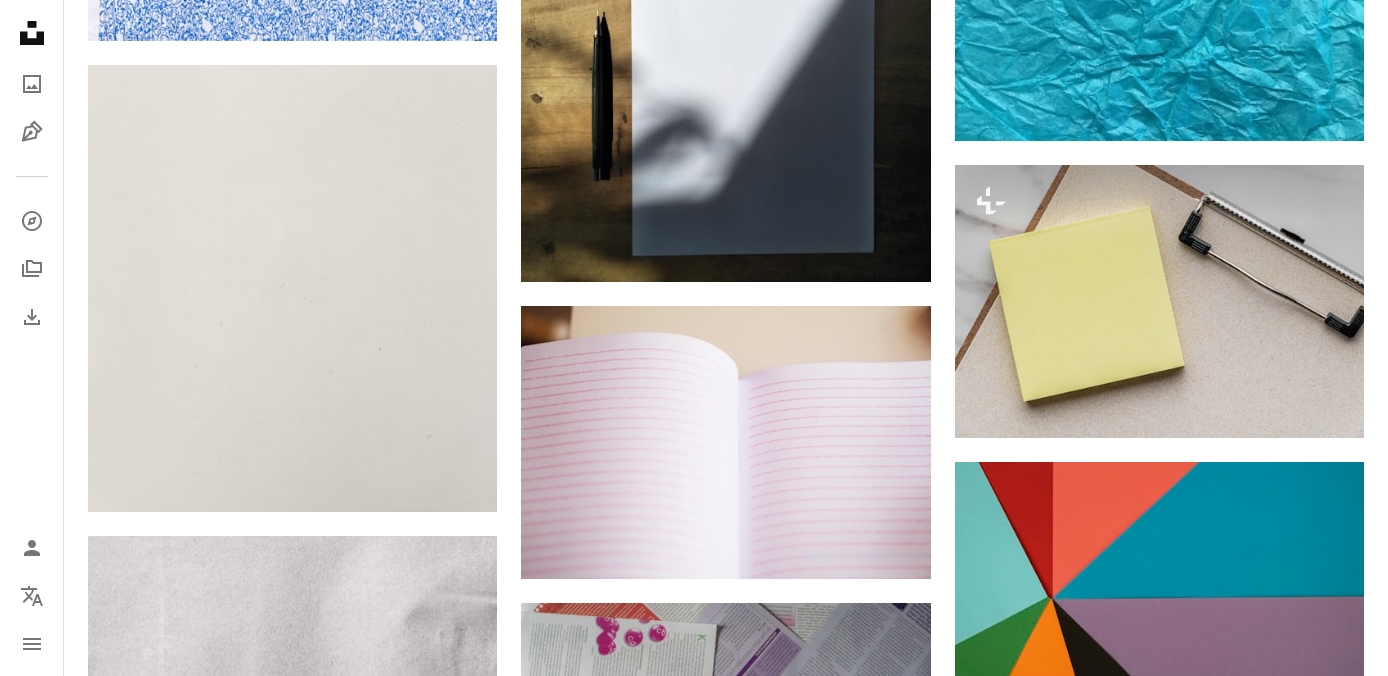 click on "An X shape Premium, ready to use images. Get unlimited access. A plus sign Members-only content added monthly A plus sign Unlimited royalty-free downloads A plus sign Illustrations  New A plus sign Enhanced legal protections yearly 65%  off monthly $20   $7 USD per month * Get  Unsplash+ * When paid annually, billed upfront  $84 Taxes where applicable. Renews automatically. Cancel anytime." at bounding box center [694, 3725] 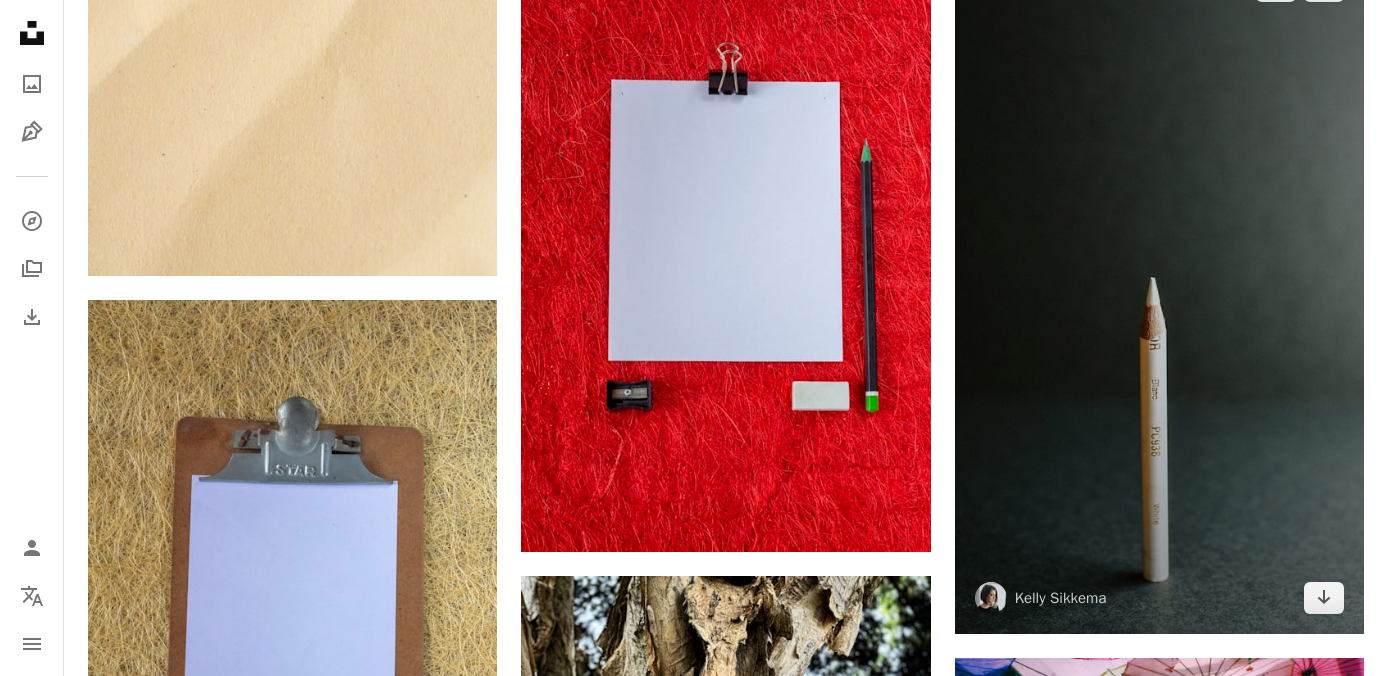 scroll, scrollTop: 105050, scrollLeft: 0, axis: vertical 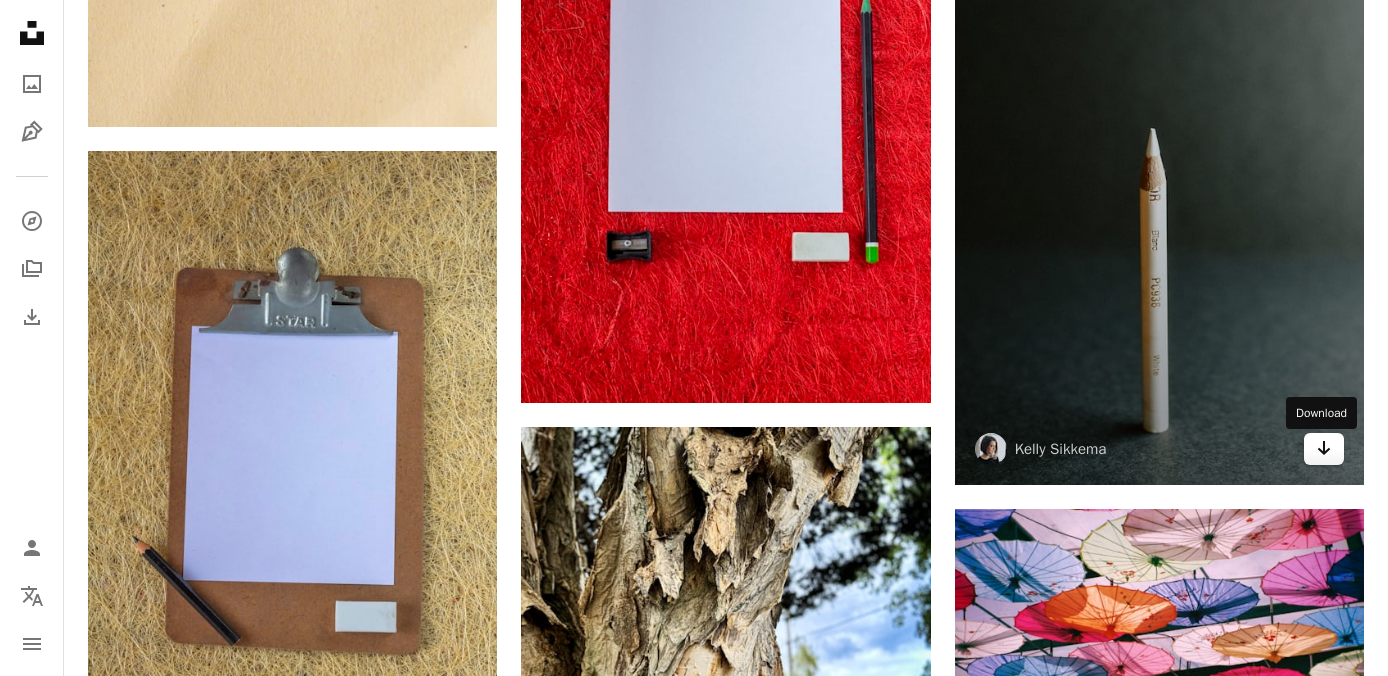 click on "Arrow pointing down" 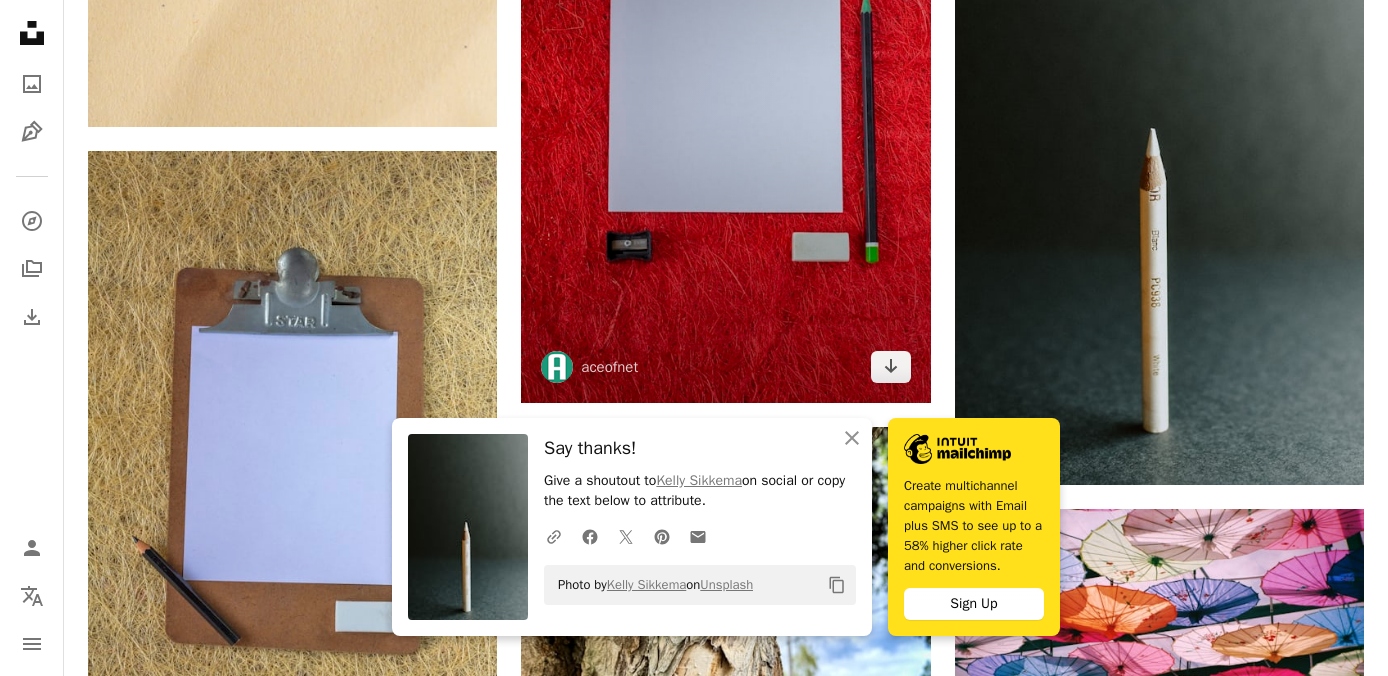 click at bounding box center (725, 96) 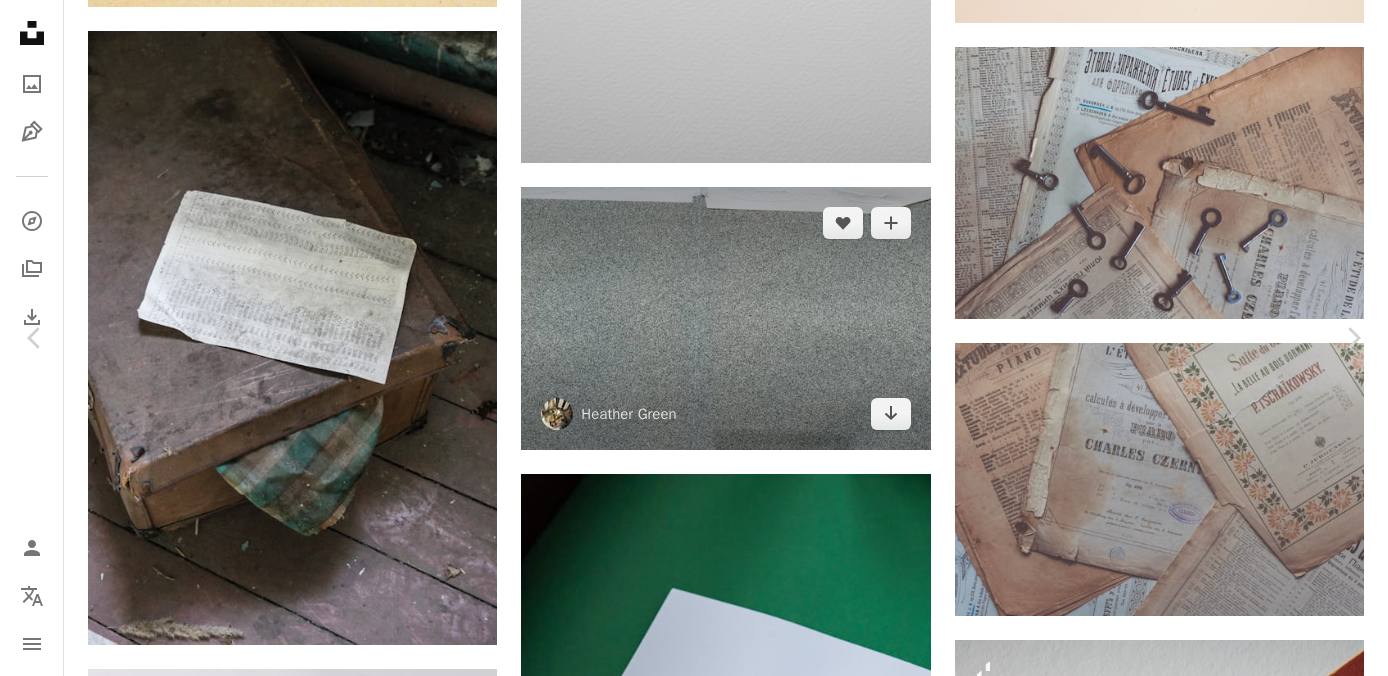 scroll, scrollTop: 107981, scrollLeft: 0, axis: vertical 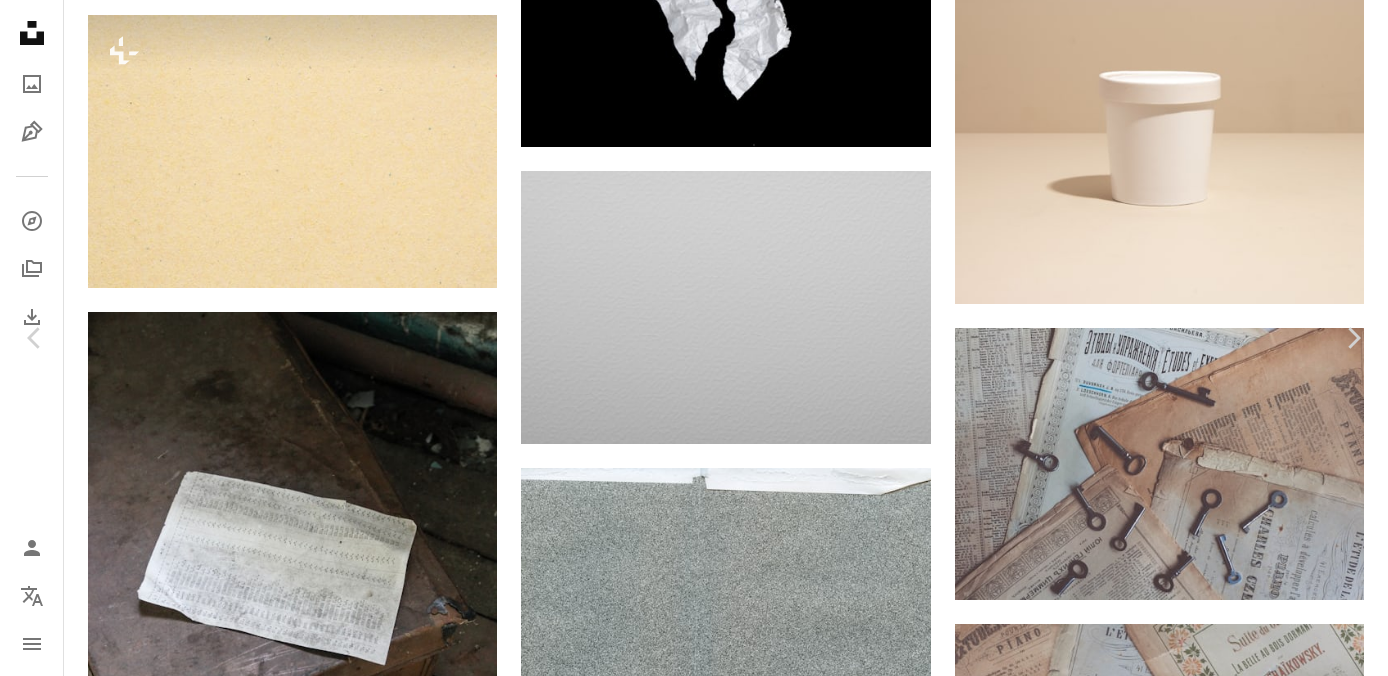 click on "An X shape Chevron left Chevron right aceofnet aceofnet A heart A plus sign Download free Chevron down Zoom in Views 43,842 Downloads 263 A forward-right arrow Share Info icon Info More Actions Isolated writing materials on flat lay Calendar outlined Published on [MONTH] [DAY], [YEAR] Camera Canon, EOS 60D Safety Free to use under the Unsplash License writing white paper pen and paper blank paper flat lay blue text white board Creative Commons images Browse premium related images on iStock | Save 20% with code UNSPLASH20 View more on iStock ↗ Related images A heart A plus sign Kelly Sikkema Arrow pointing down Plus sign for Unsplash+ A heart A plus sign Getty Images For Unsplash+ A lock Download A heart A plus sign Amanda Lawrence Available for hire A checkmark inside of a circle Arrow pointing down A heart A plus sign aceofnet Arrow pointing down Plus sign for Unsplash+ A heart A plus sign Getty Images For Unsplash+ A lock Download A heart A plus sign Kelly Sikkema Arrow pointing down A heart A plus sign" at bounding box center (694, 4654) 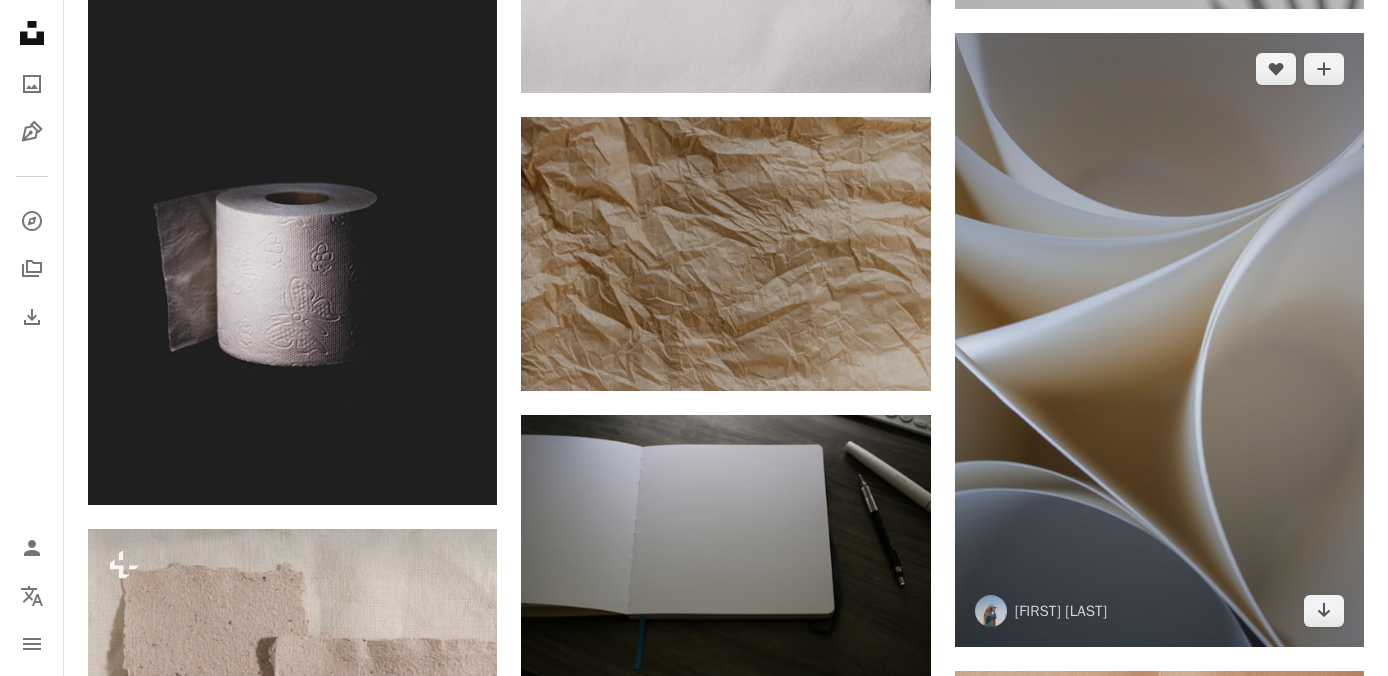 scroll, scrollTop: 99343, scrollLeft: 0, axis: vertical 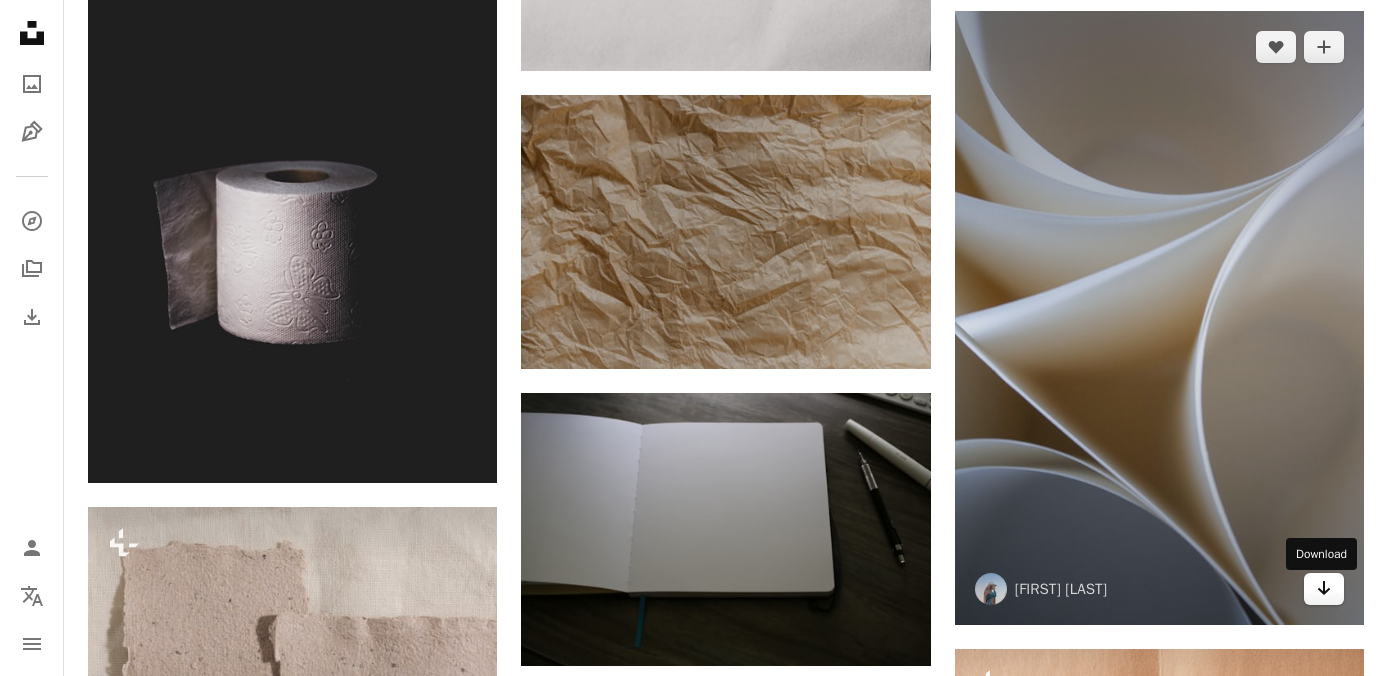 click on "Arrow pointing down" 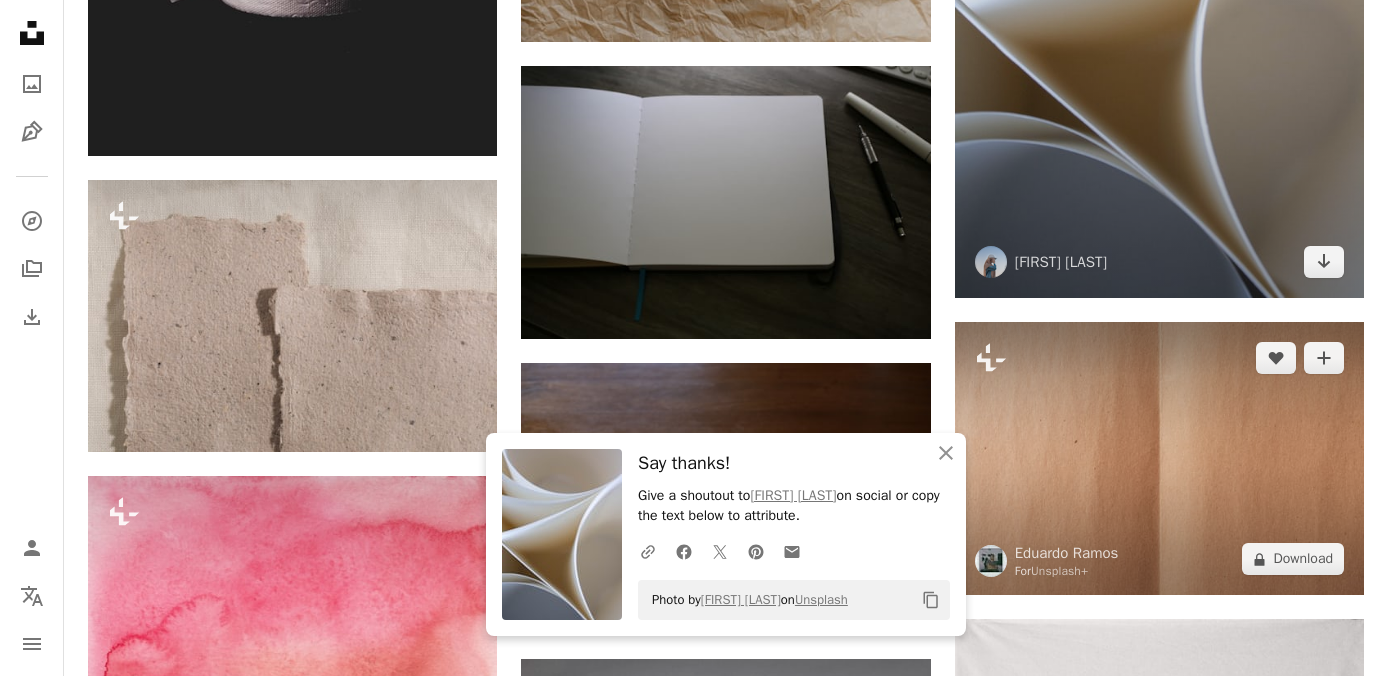 scroll, scrollTop: 99705, scrollLeft: 0, axis: vertical 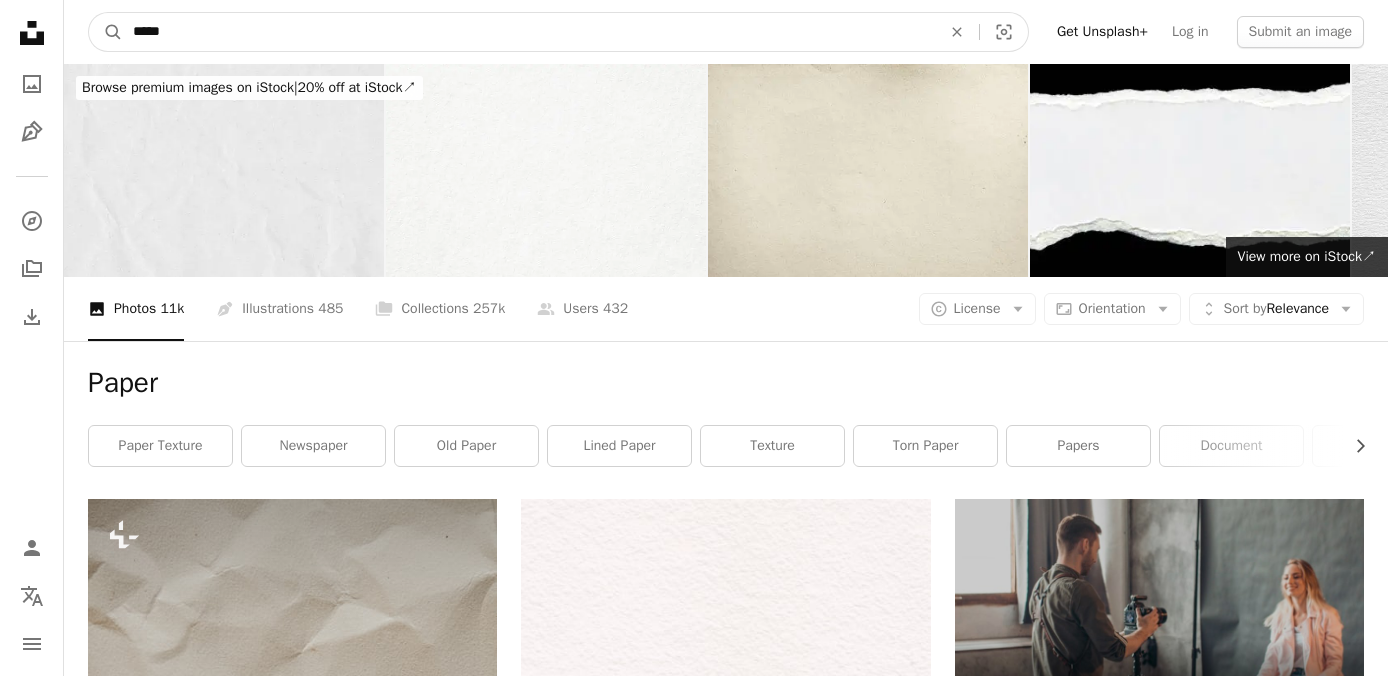 click on "*****" at bounding box center (529, 32) 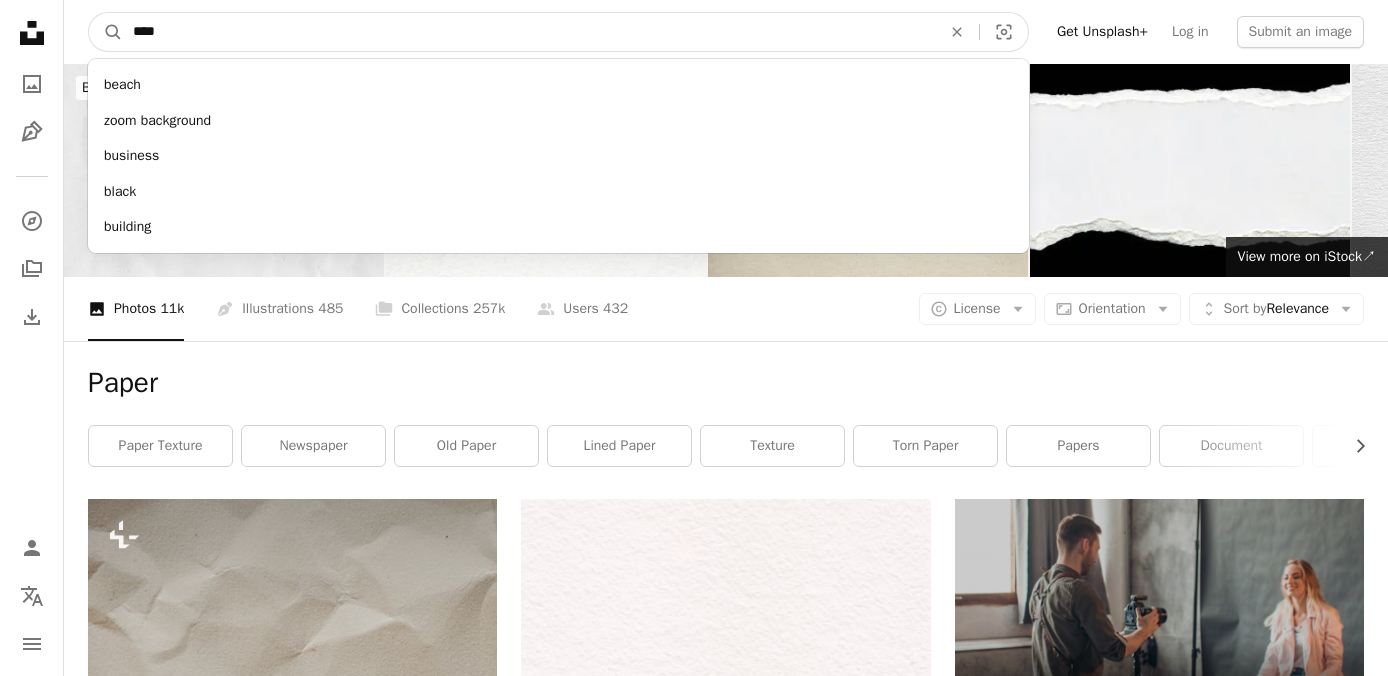 type on "*****" 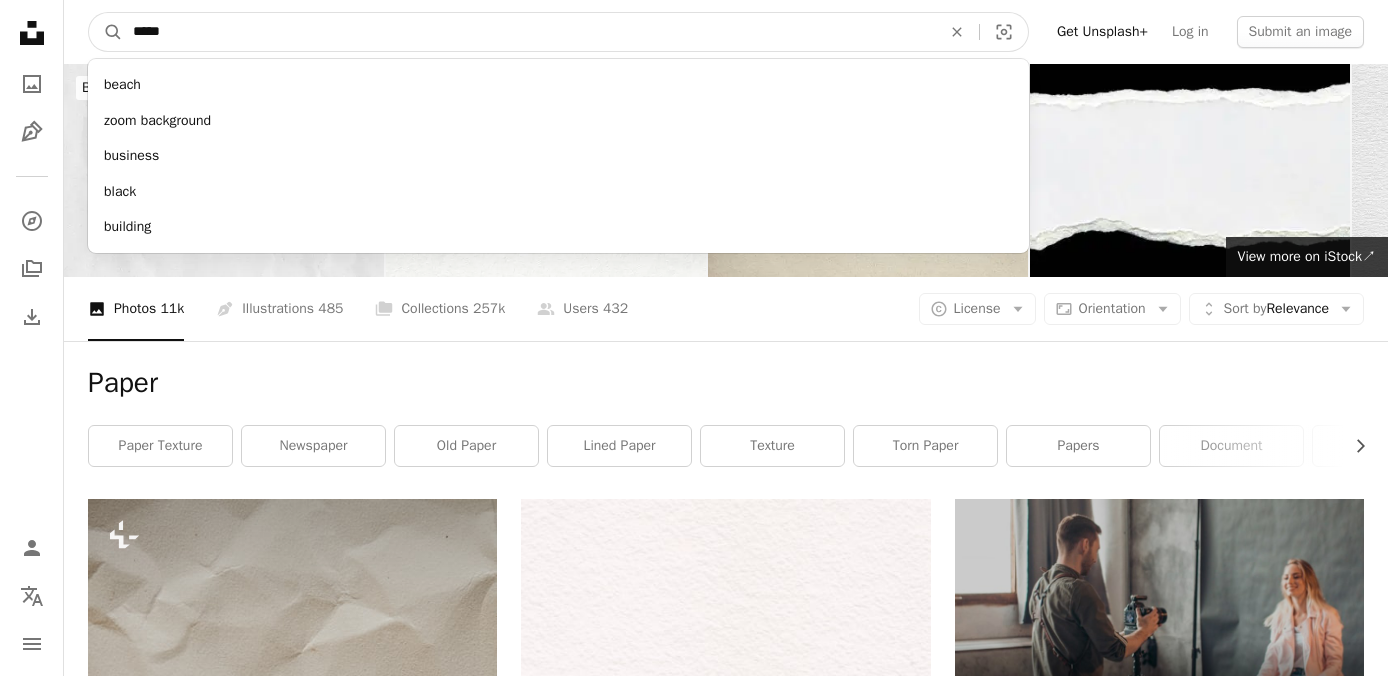 click on "A magnifying glass" at bounding box center [106, 32] 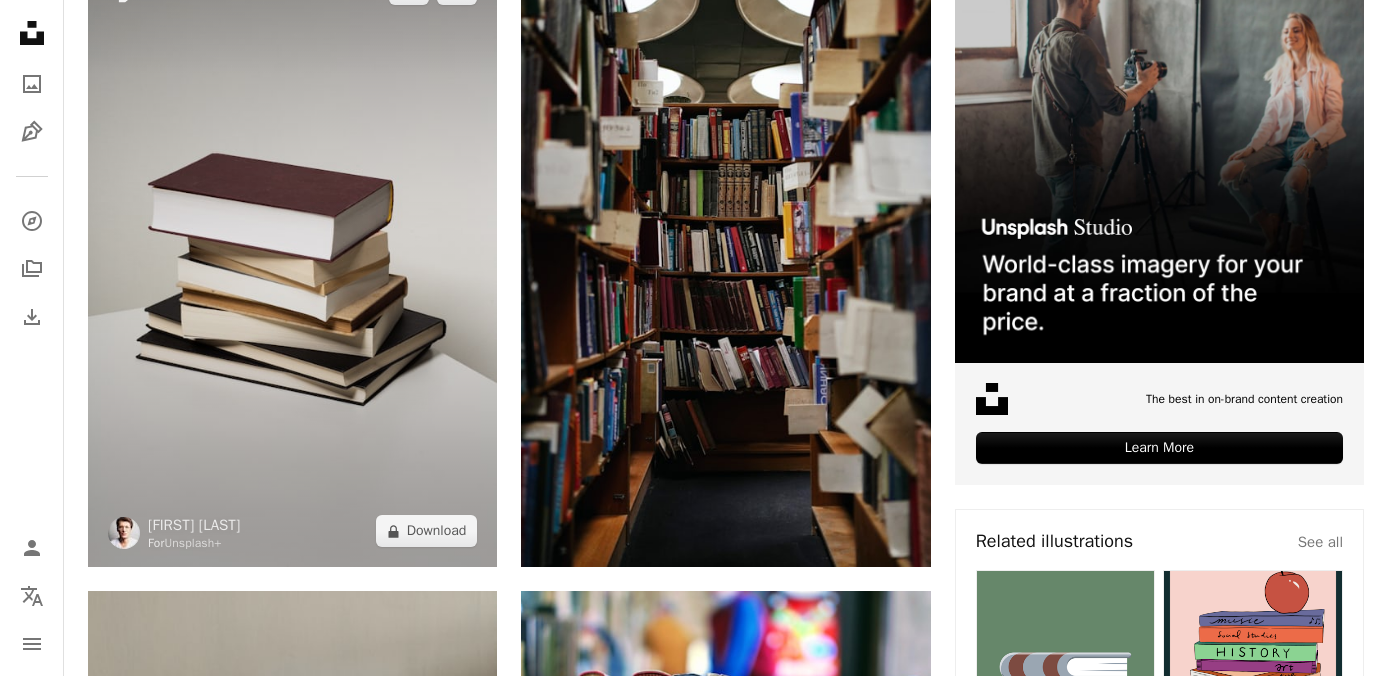 scroll, scrollTop: 584, scrollLeft: 0, axis: vertical 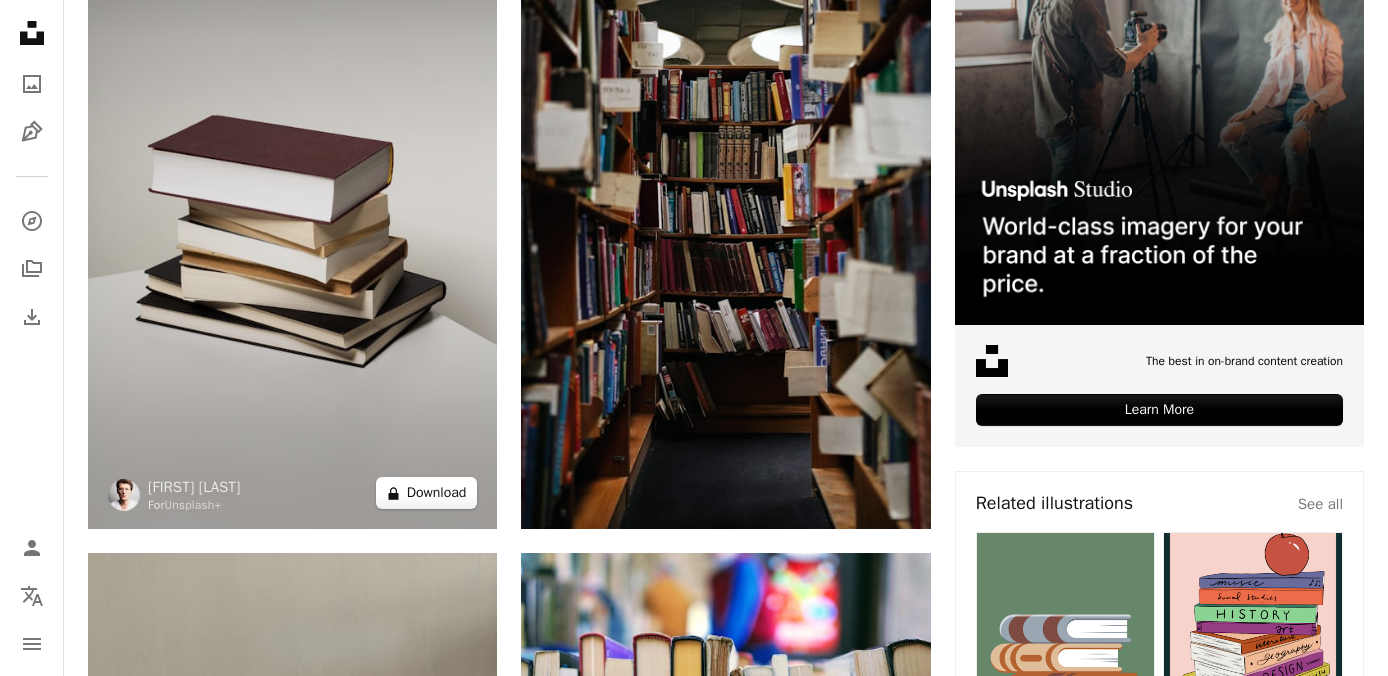 click on "A lock Download" at bounding box center [427, 493] 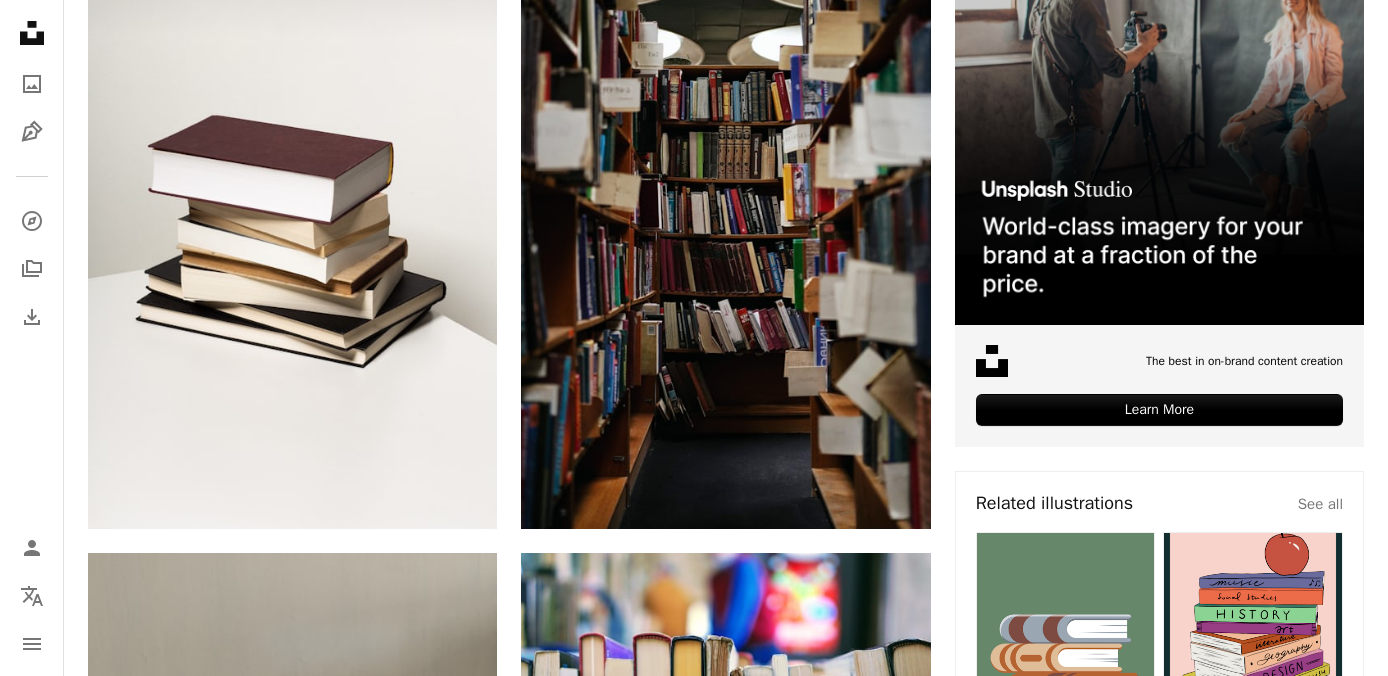 click on "An X shape Premium, ready to use images. Get unlimited access. A plus sign Members-only content added monthly A plus sign Unlimited royalty-free downloads A plus sign Illustrations  New A plus sign Enhanced legal protections yearly 65%  off monthly $20   $7 USD per month * Get  Unsplash+ * When paid annually, billed upfront  $84 Taxes where applicable. Renews automatically. Cancel anytime." at bounding box center [694, 4948] 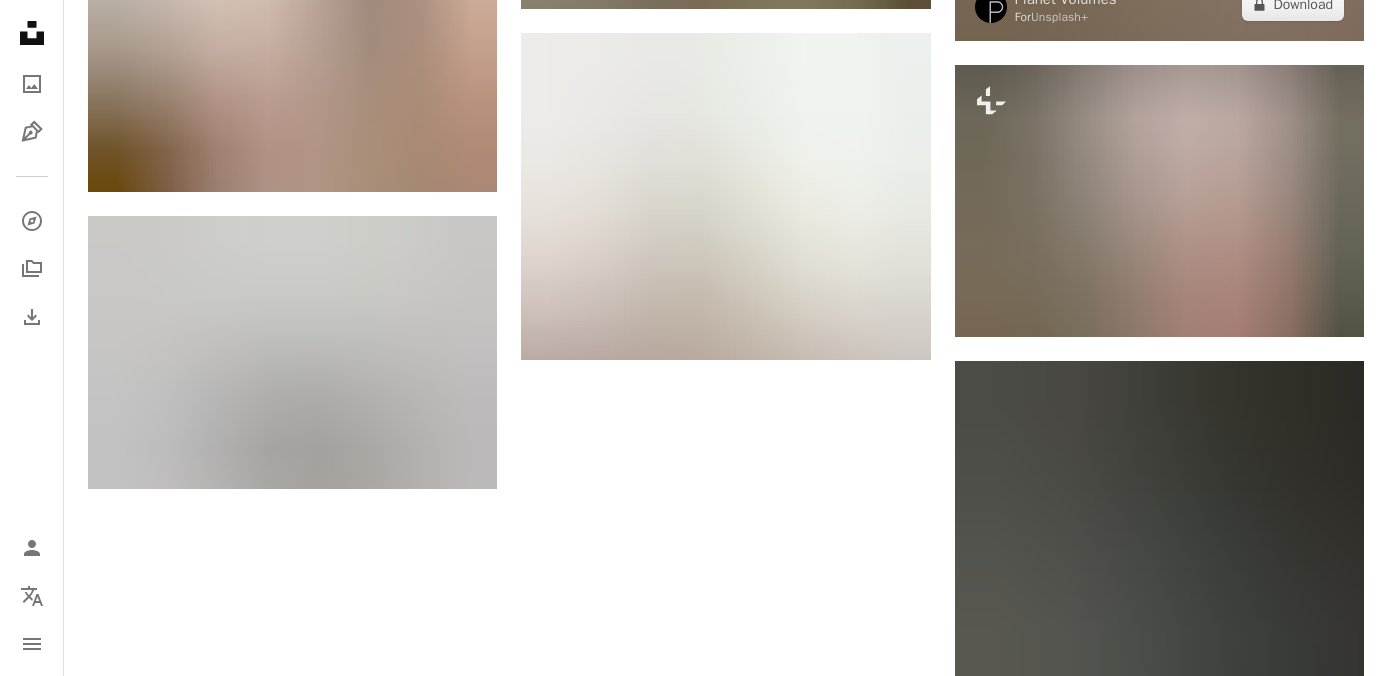 scroll, scrollTop: 2748, scrollLeft: 0, axis: vertical 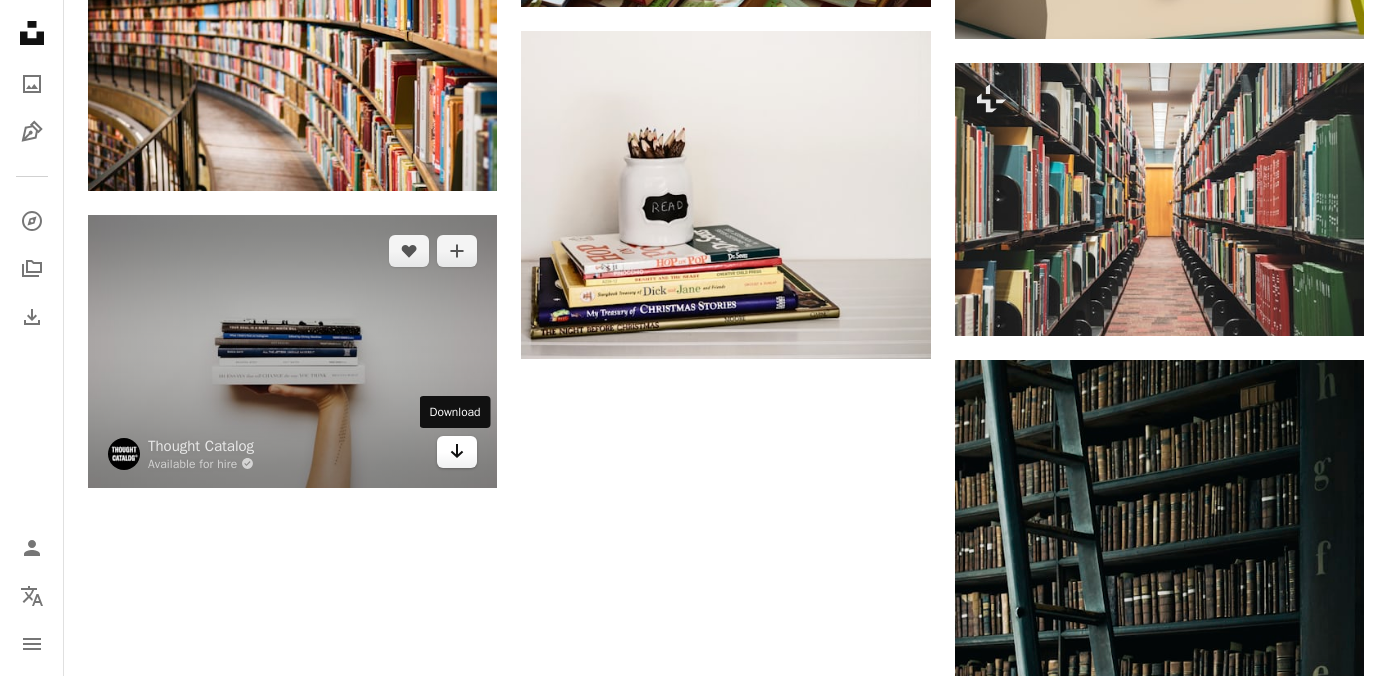 click on "Arrow pointing down" 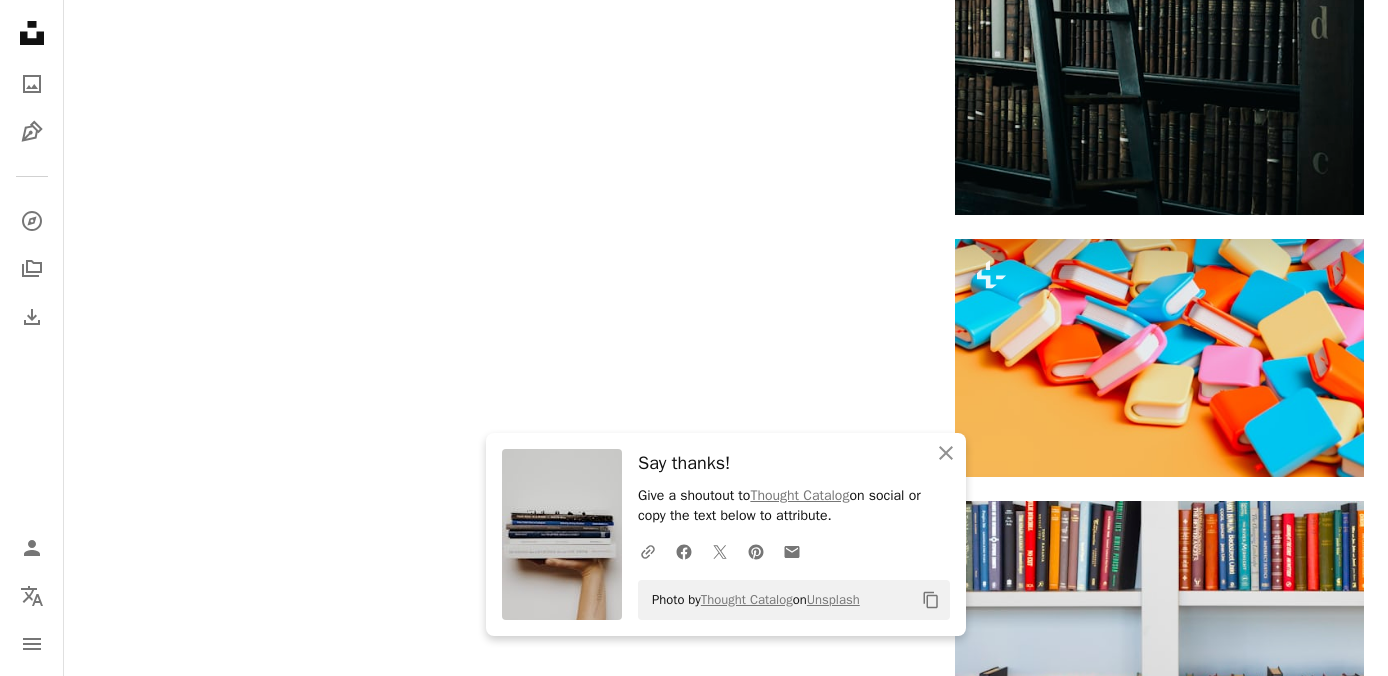 click on "Plus sign for Unsplash+ A heart A plus sign Thomas Franke For Unsplash+ A lock Download A heart A plus sign Karolina Grabowska Available for hire A checkmark inside of a circle Arrow pointing down A heart A plus sign Mari Potter Arrow pointing down A heart A plus sign Alexandra Fuller Arrow pointing down A heart A plus sign Ed Robertson Available for hire A checkmark inside of a circle Arrow pointing down A heart A plus sign Susan Q Yin Available for hire A checkmark inside of a circle Arrow pointing down A heart A plus sign Thought Catalog Available for hire A checkmark inside of a circle Arrow pointing down A heart A plus sign Olena Bohovyk Available for hire A checkmark inside of a circle Arrow pointing down A heart A plus sign Tom Hermans Arrow pointing down A heart A plus sign Abinash Jothimani Available for hire A checkmark inside of a circle Arrow pointing down Plus sign for Unsplash+ A heart A plus sign Thomas Franke For Unsplash+ A lock Download A heart A plus sign Hans-Jürgen Weinhardt A heart" at bounding box center (726, -1117) 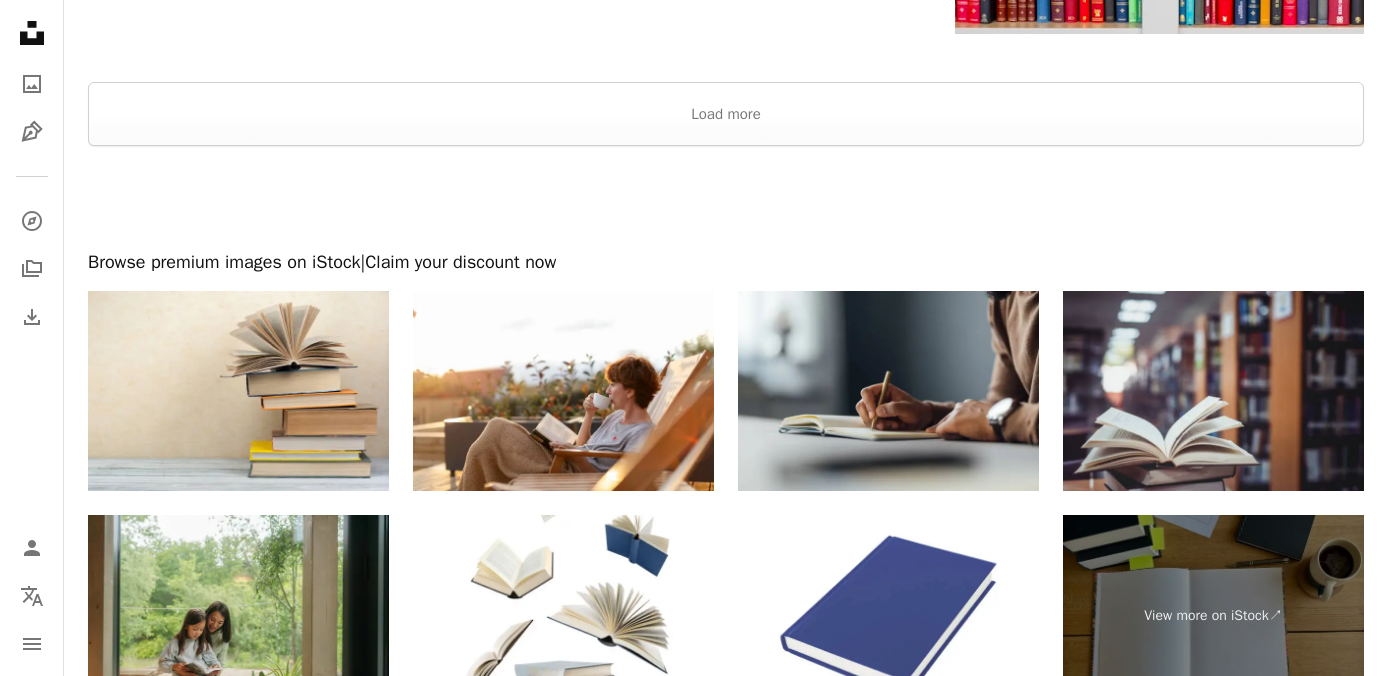 scroll, scrollTop: 4207, scrollLeft: 0, axis: vertical 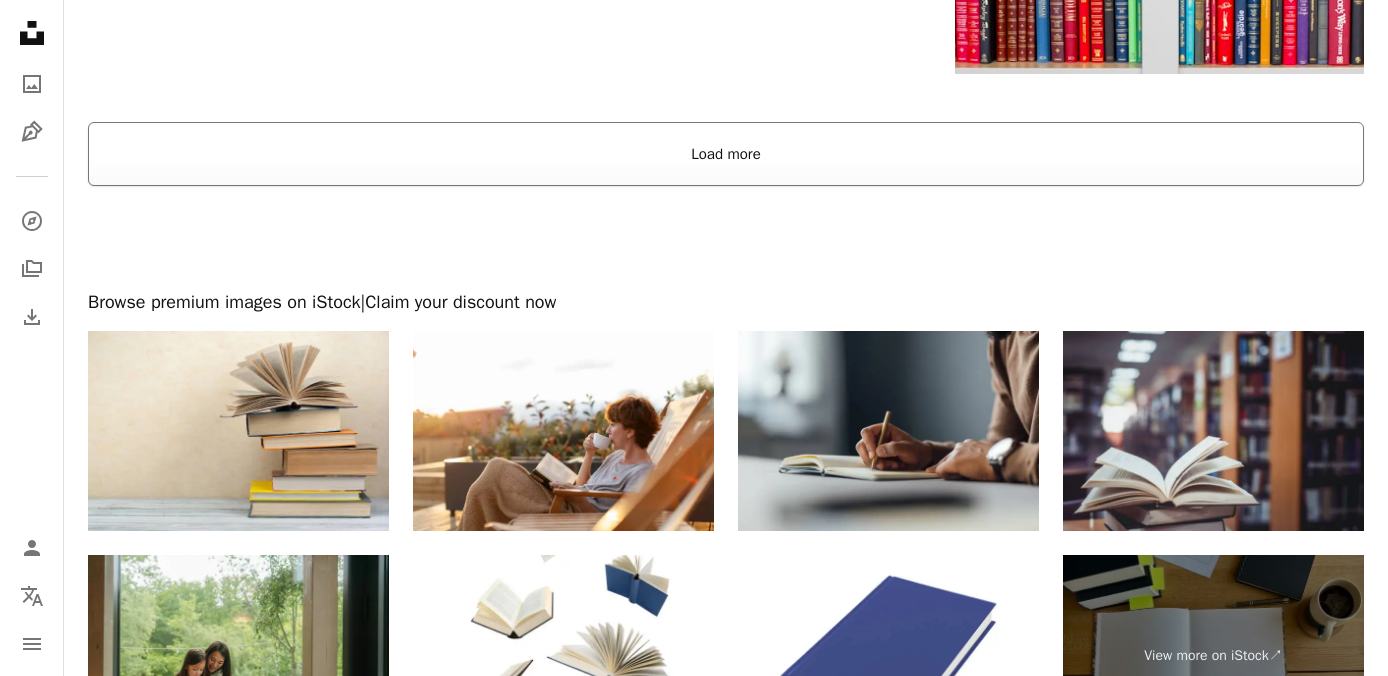 click on "Load more" at bounding box center [726, 154] 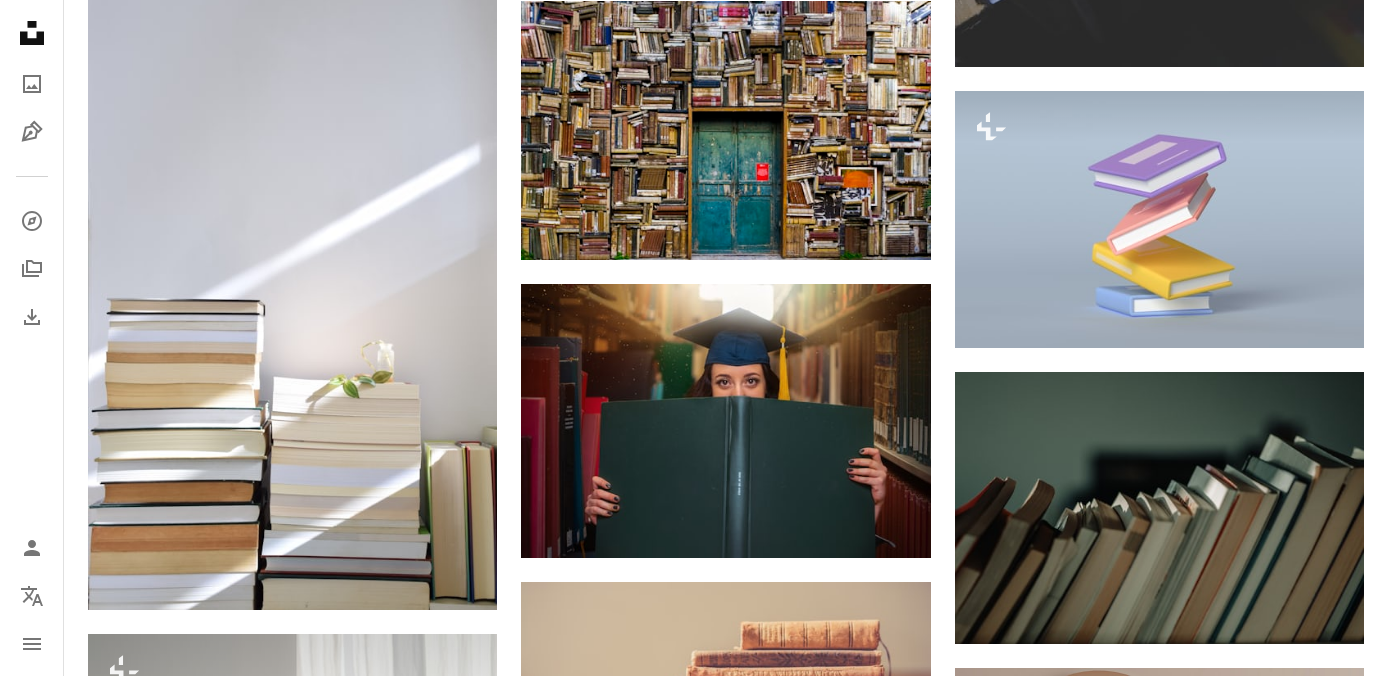 scroll, scrollTop: 7036, scrollLeft: 0, axis: vertical 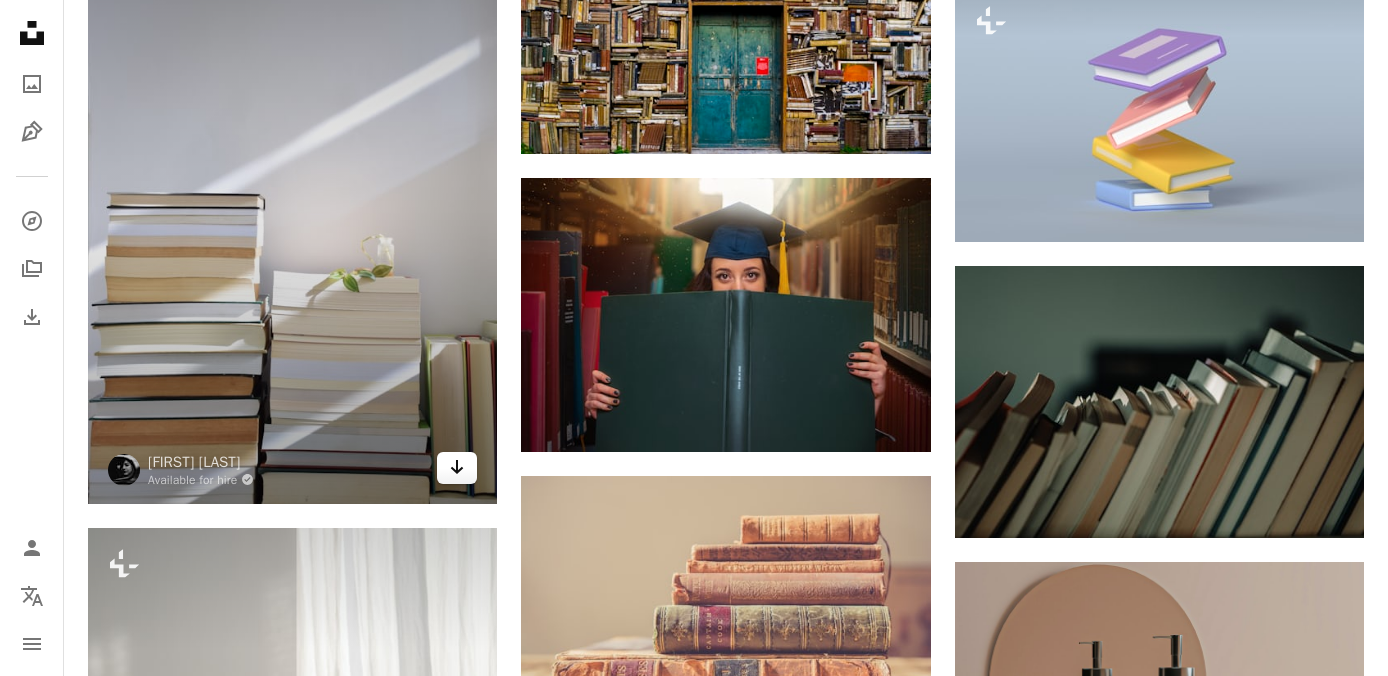 click on "Arrow pointing down" 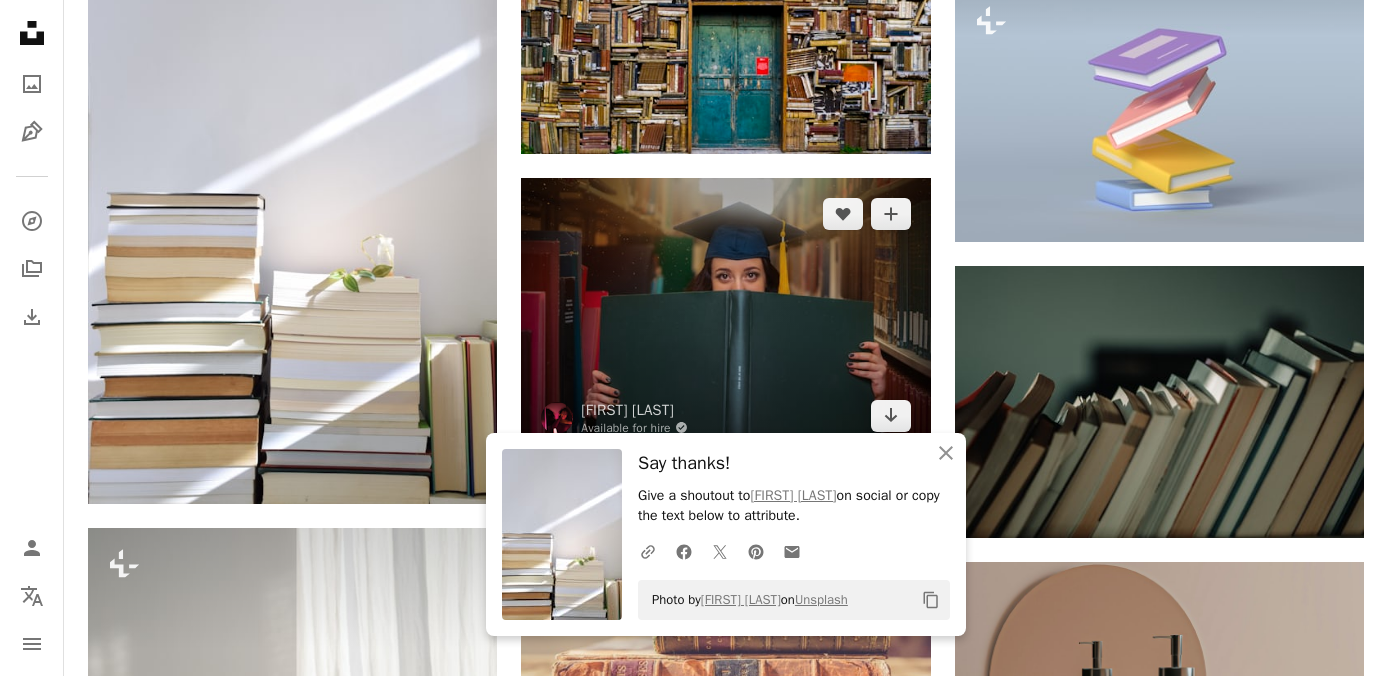 click at bounding box center [725, 314] 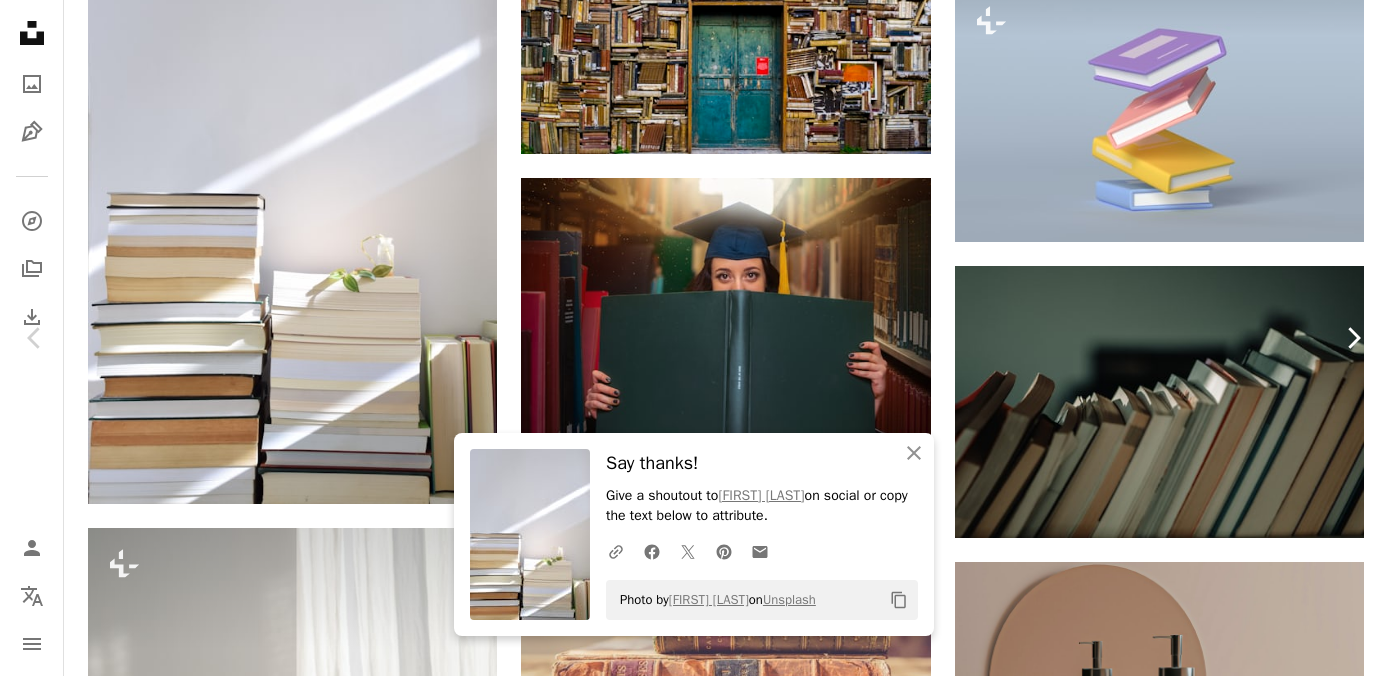 click on "Chevron right" at bounding box center (1353, 338) 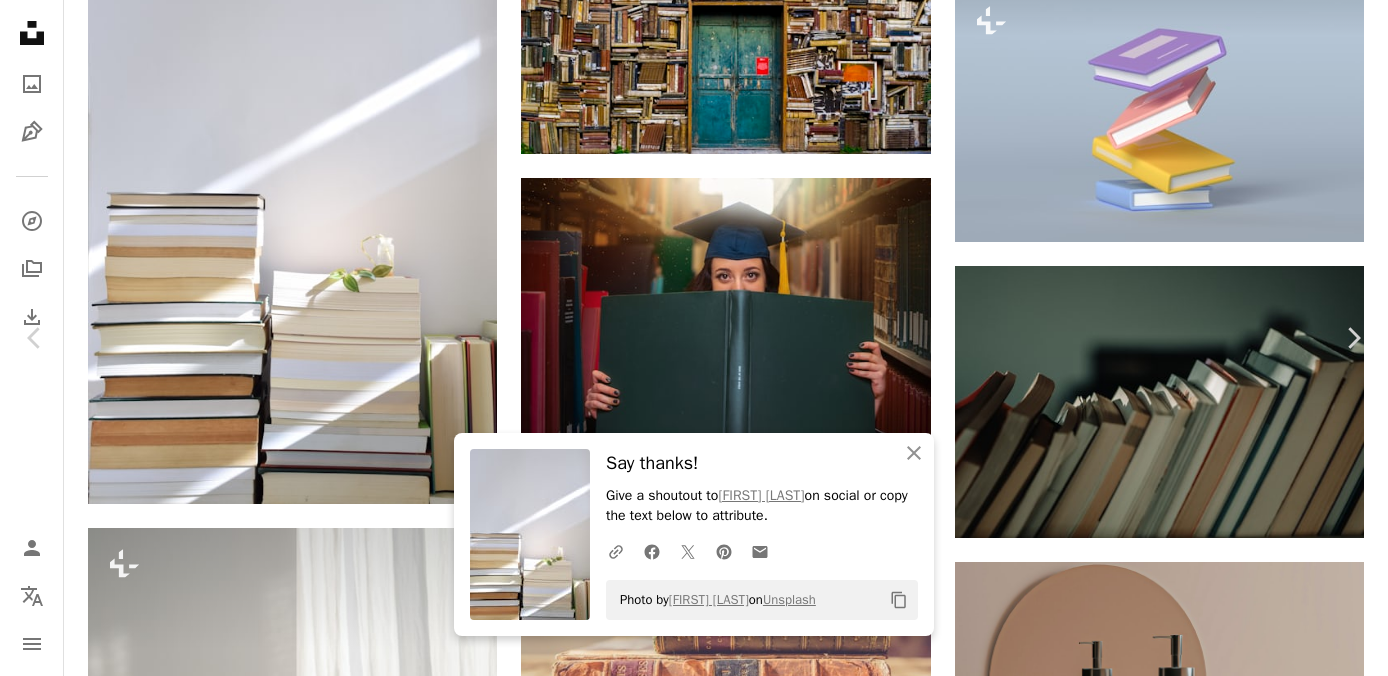 click on "A URL sharing icon (chains) Facebook icon X (formerly Twitter) icon Pinterest icon An envelope Photo by [NAME] on Unsplash
Copy content [NAME] [NAME] A heart A plus sign Download free Chevron down Zoom in Views 43,960,714 Downloads 285,971 Featured in Photos A forward-right arrow Share Info icon Info More Actions Calendar outlined Published on  [MONTH] [DAY], [YEAR] Camera NIKON CORPORATION, NIKON D7100 Safety Free to use under the  Unsplash License books book library vintage table reading leather old vintage background read spine antique reports traditional ornate bound ornamental background art website Backgrounds Browse premium related images on iStock  |  Save 20% with code UNSPLASH20 View more on iStock  ↗ Related images A heart A plus sign [NAME] Arrow pointing down Plus sign for Unsplash+ A heart A plus sign [NAME] For  For" at bounding box center [694, 3894] 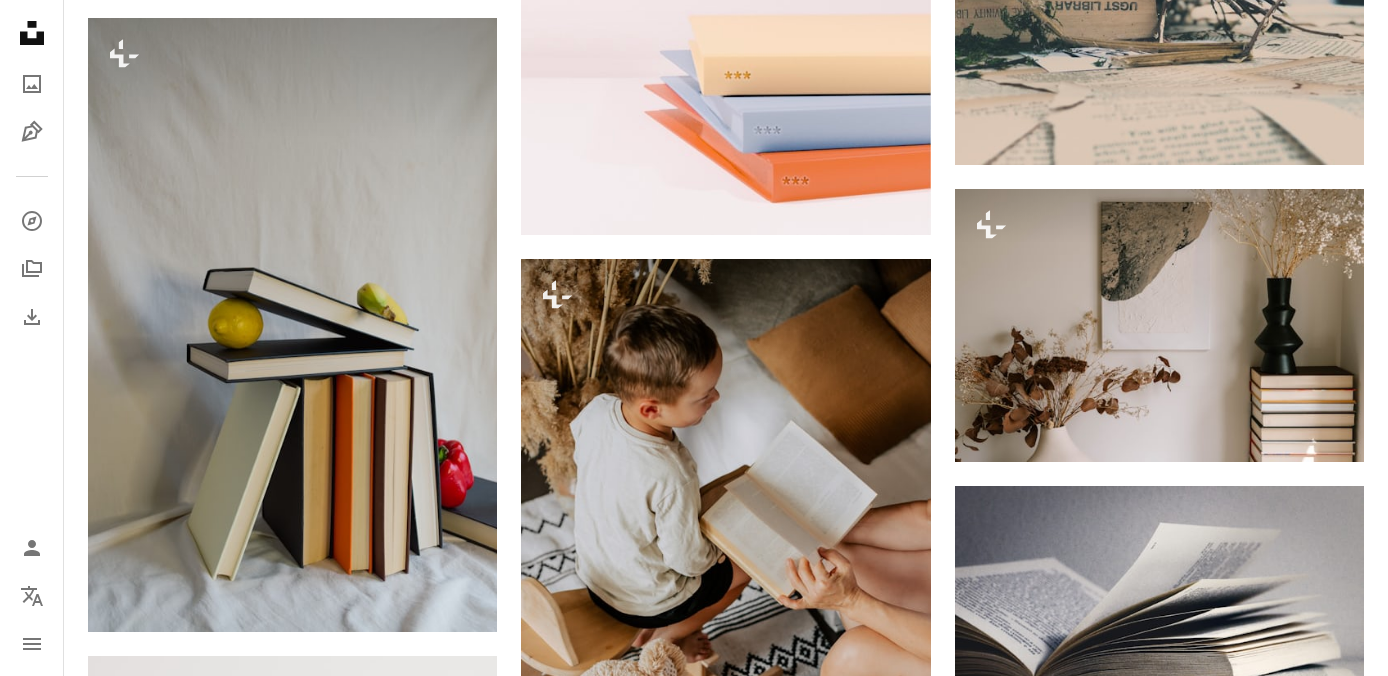 scroll, scrollTop: 25209, scrollLeft: 0, axis: vertical 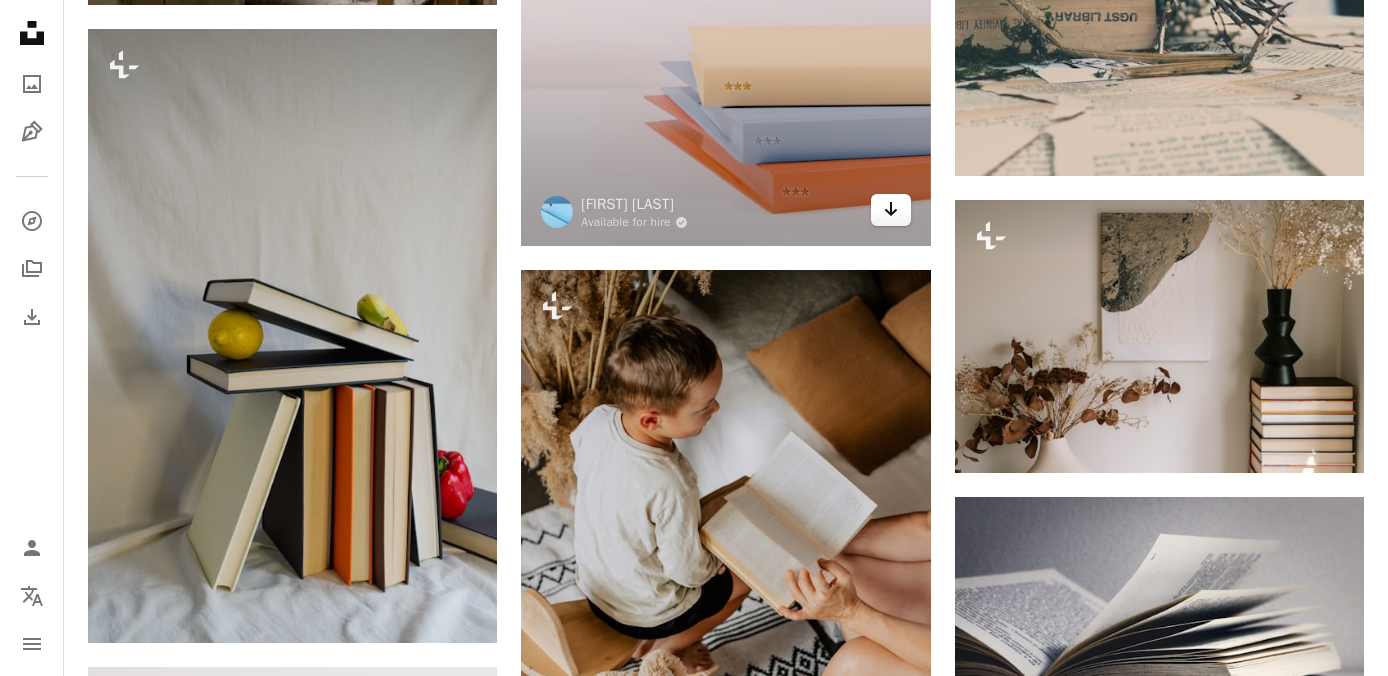 click on "Arrow pointing down" 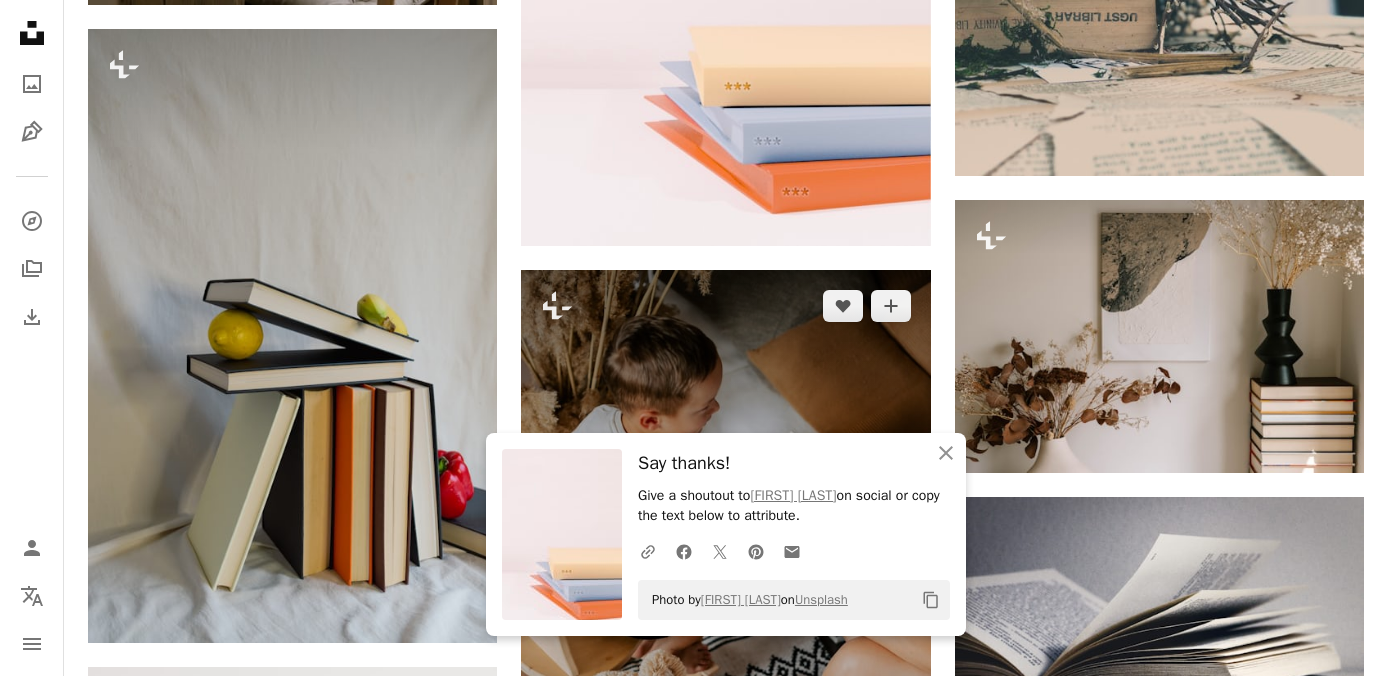 click at bounding box center [725, 587] 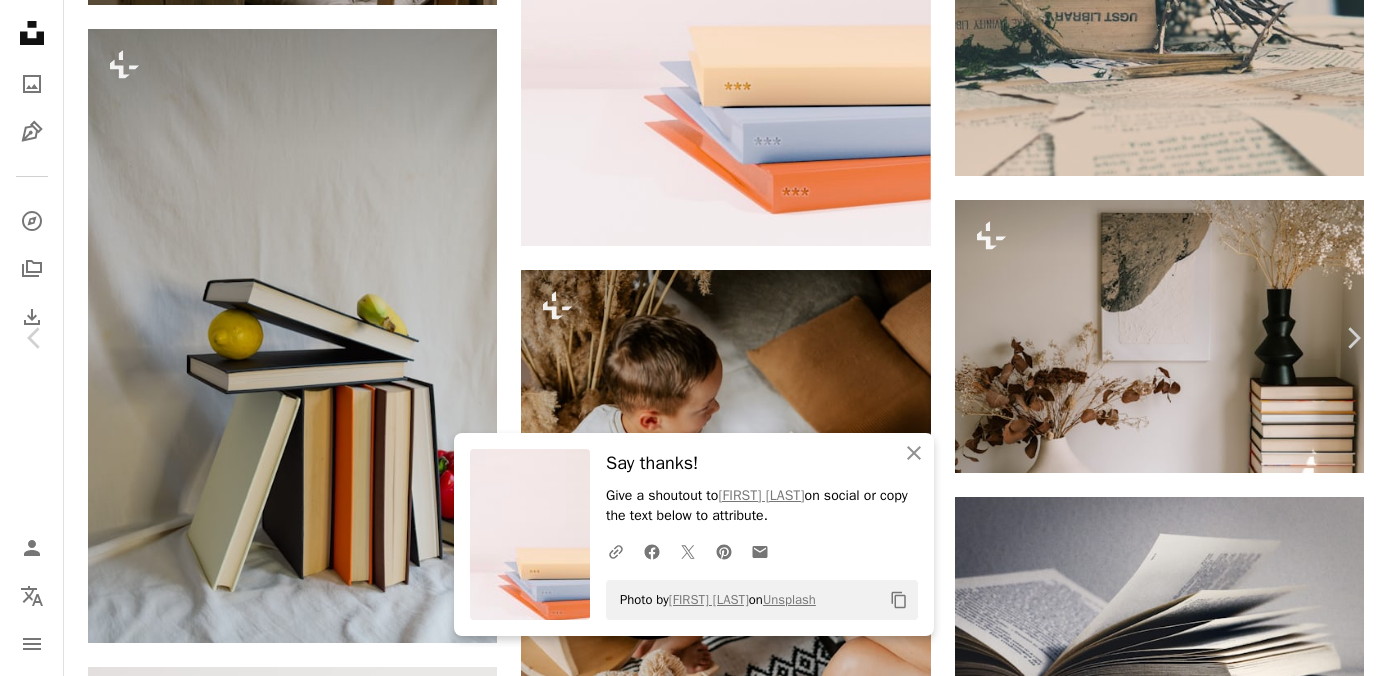 click on "Zoom in" at bounding box center [686, 6010] 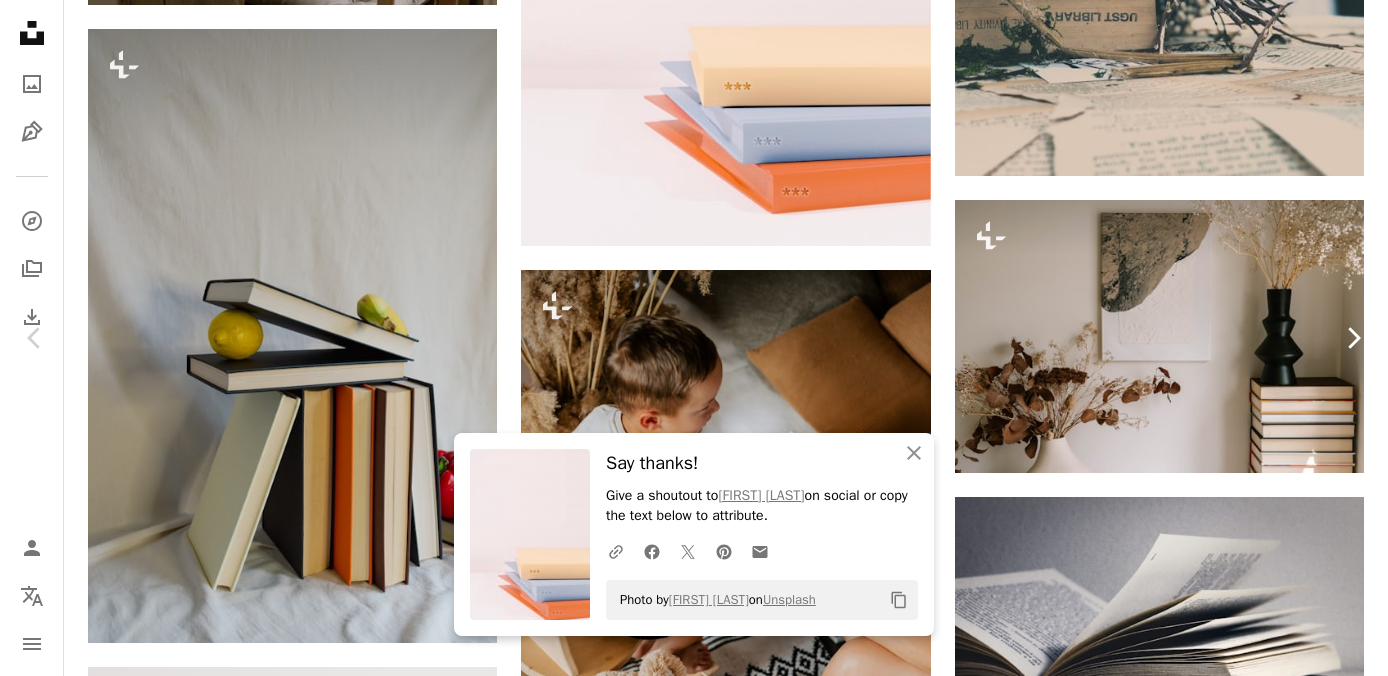 click on "Chevron right" at bounding box center [1353, 338] 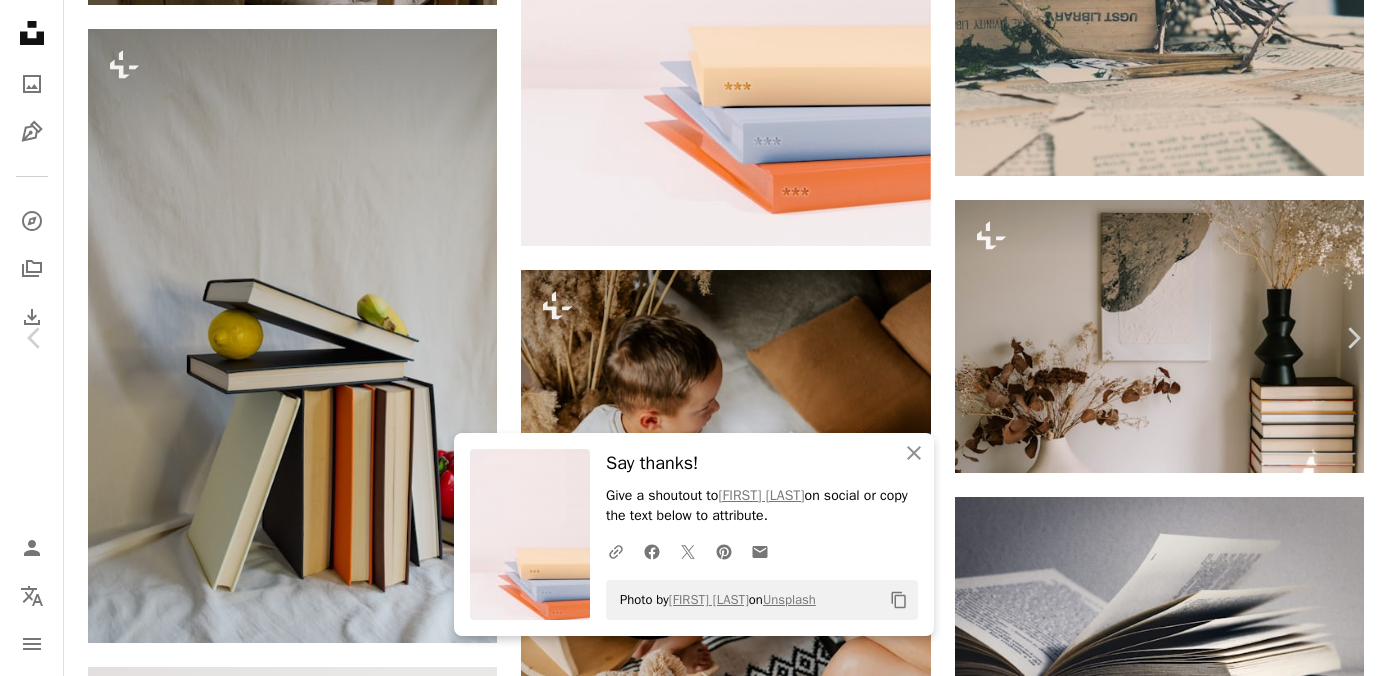 click on "An X shape" at bounding box center [20, 20] 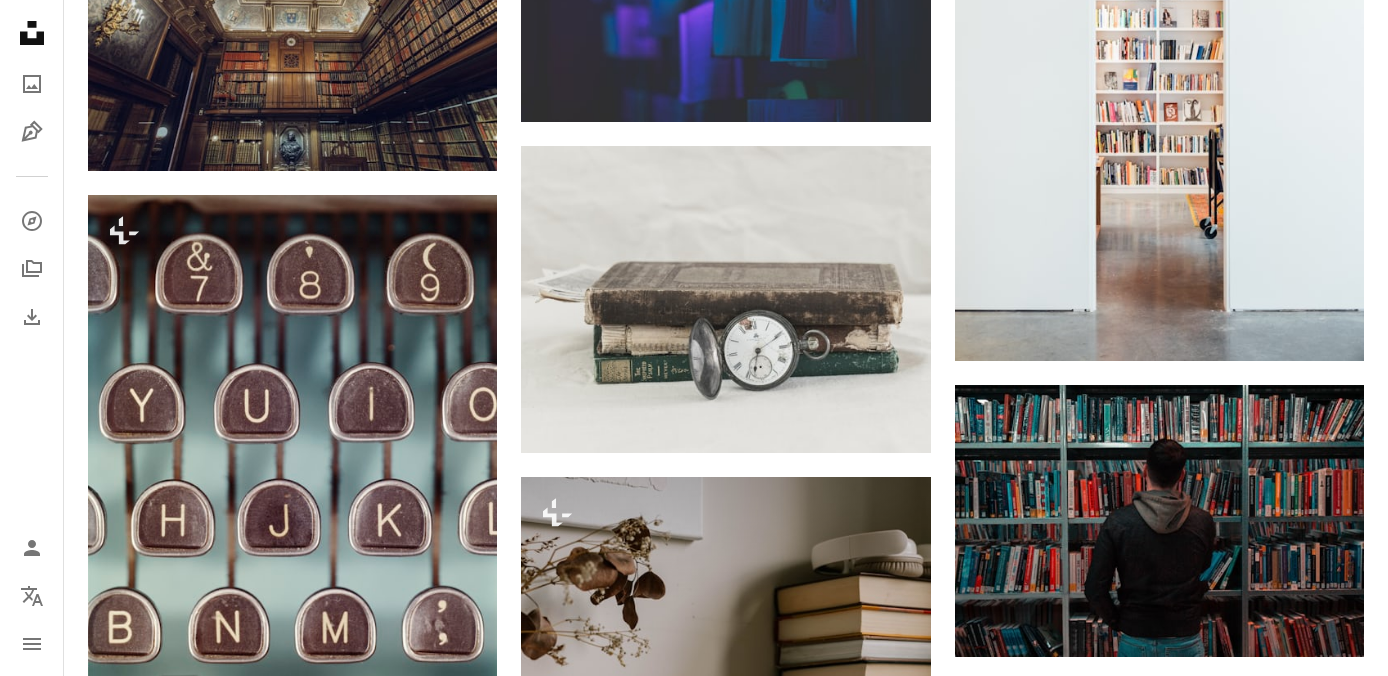 scroll, scrollTop: 67507, scrollLeft: 0, axis: vertical 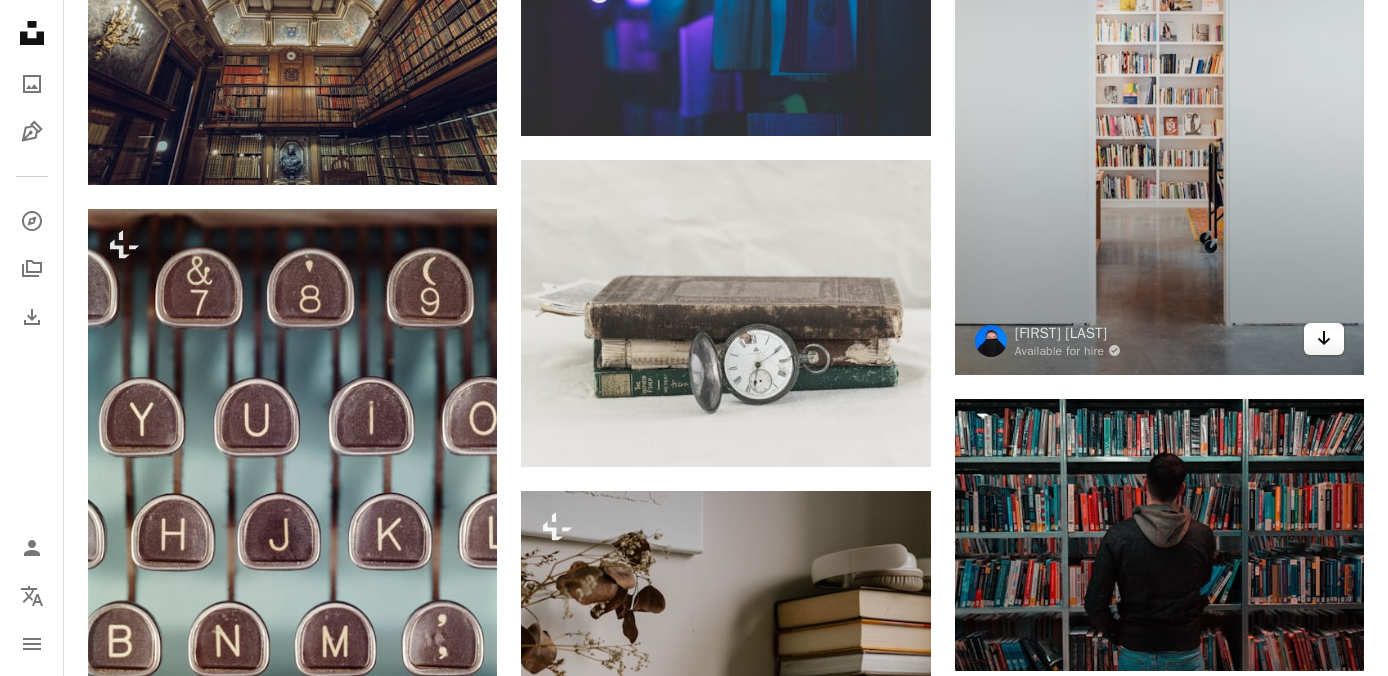 click on "Arrow pointing down" at bounding box center (1324, 339) 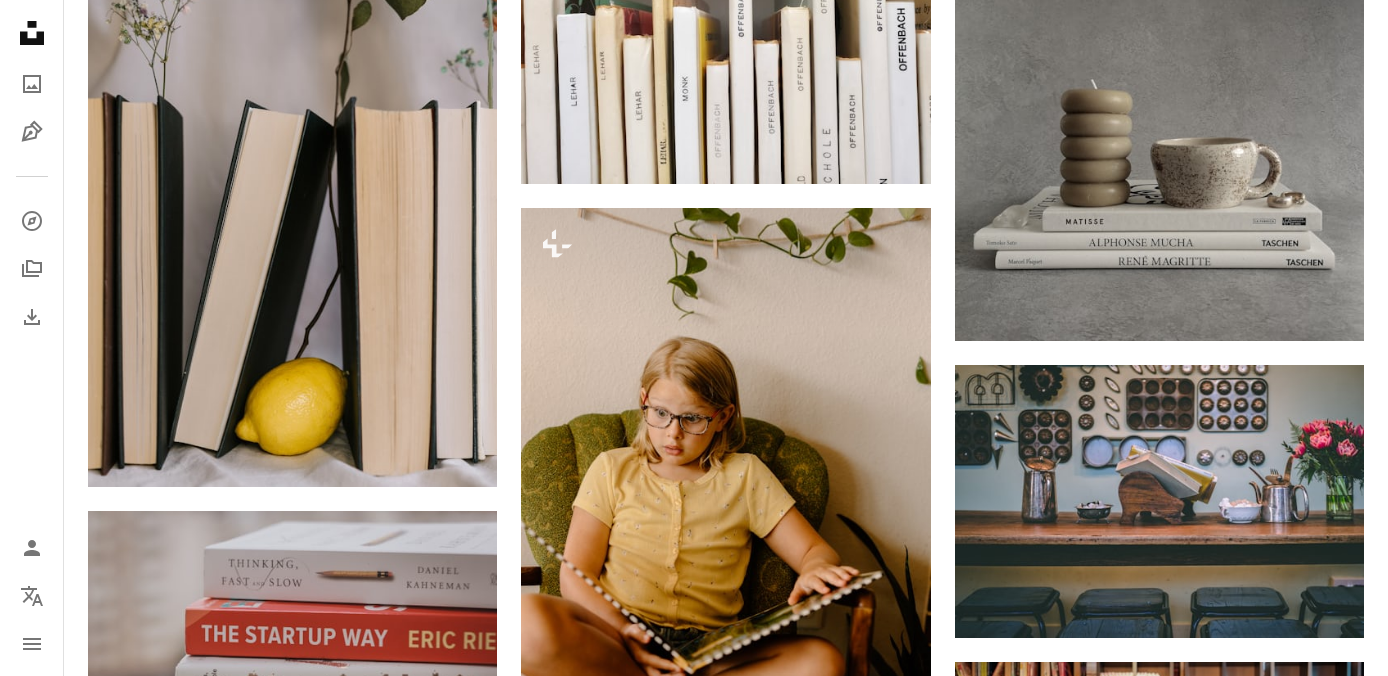 scroll, scrollTop: 83709, scrollLeft: 0, axis: vertical 